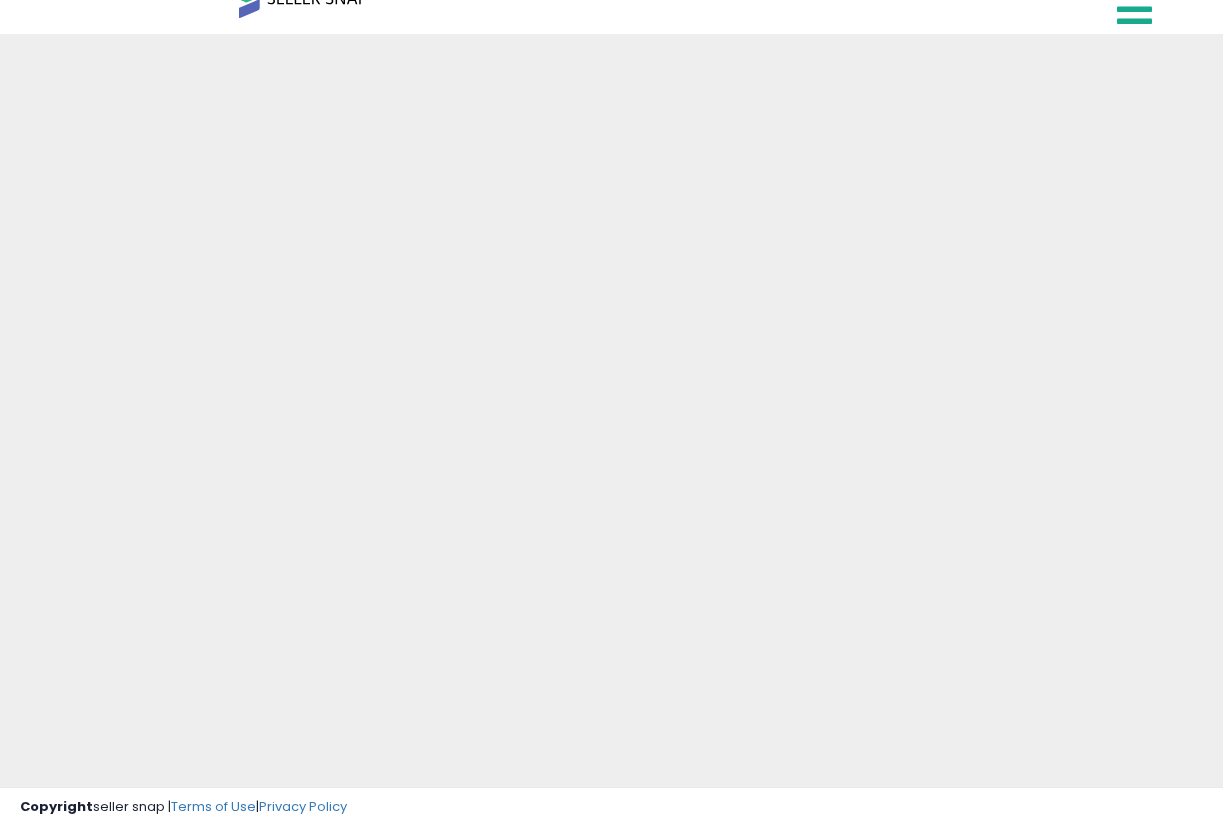 scroll, scrollTop: 0, scrollLeft: 0, axis: both 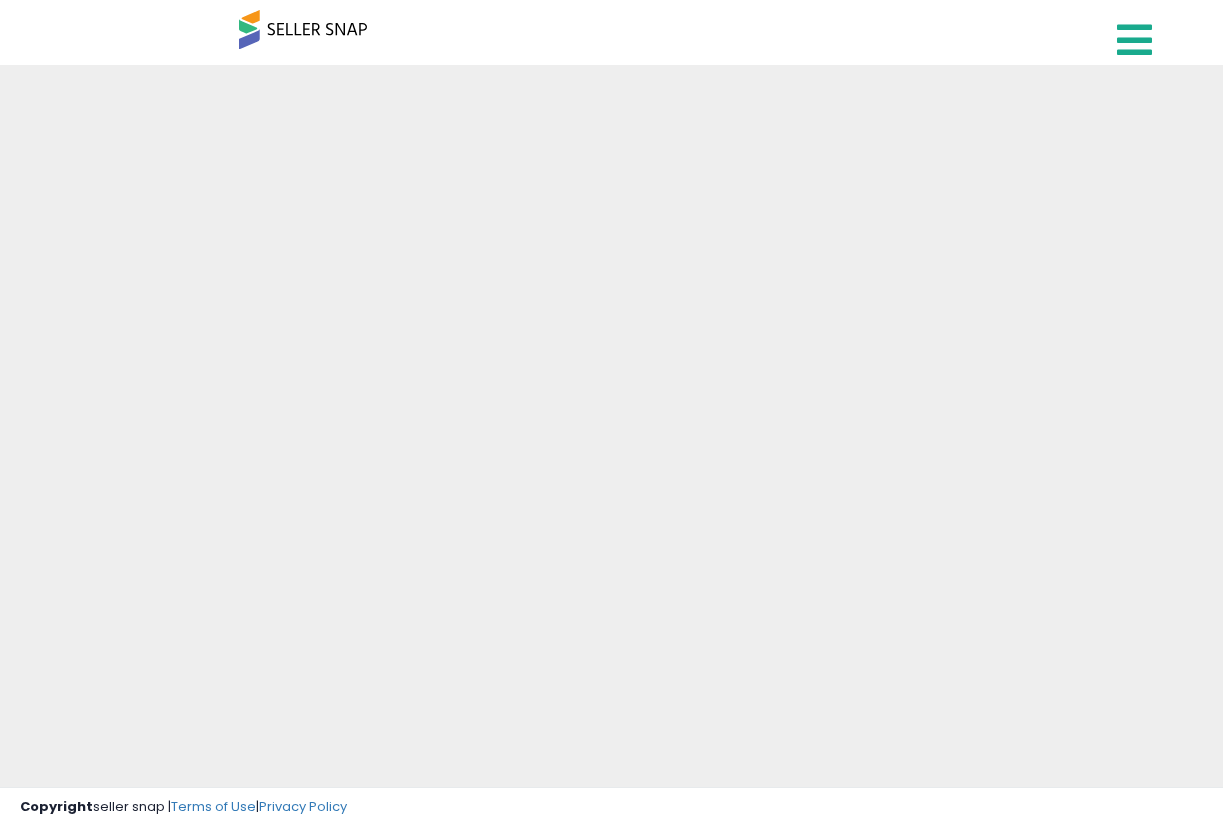 click at bounding box center (1134, 40) 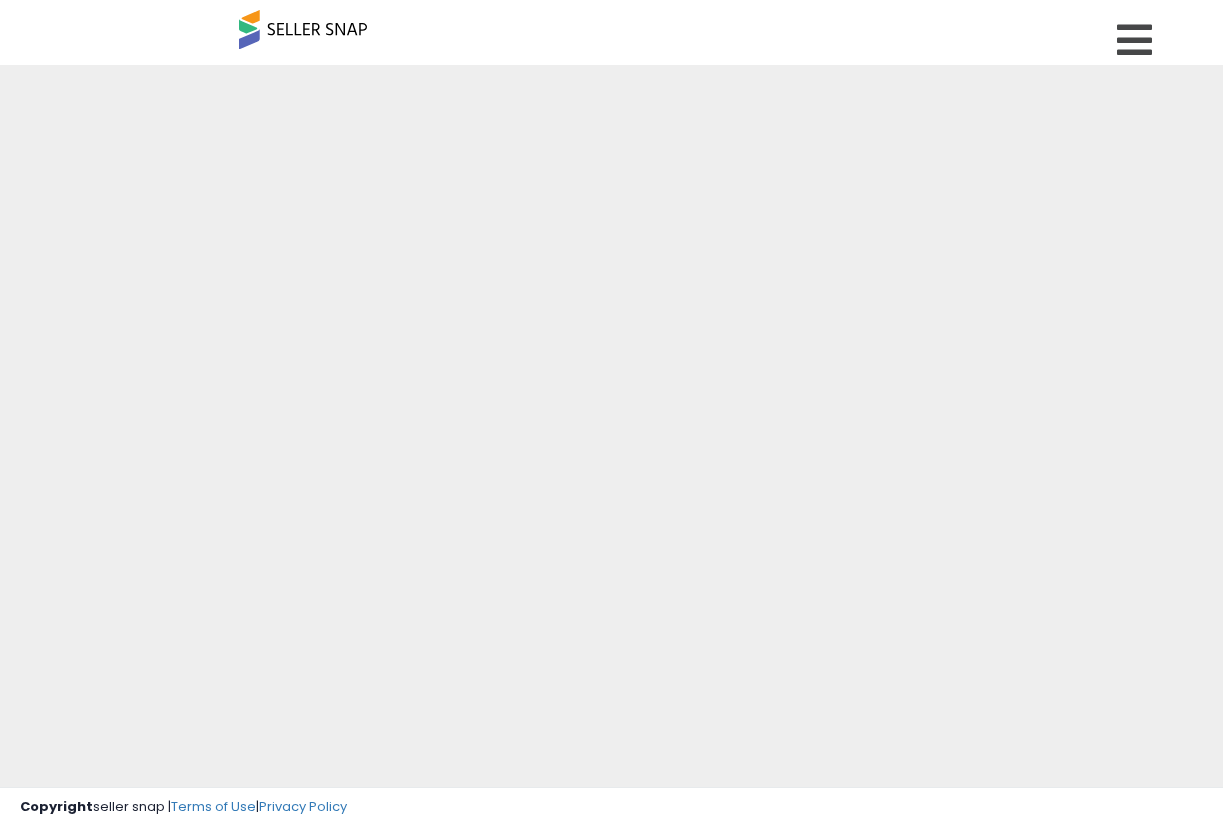 scroll, scrollTop: 0, scrollLeft: 0, axis: both 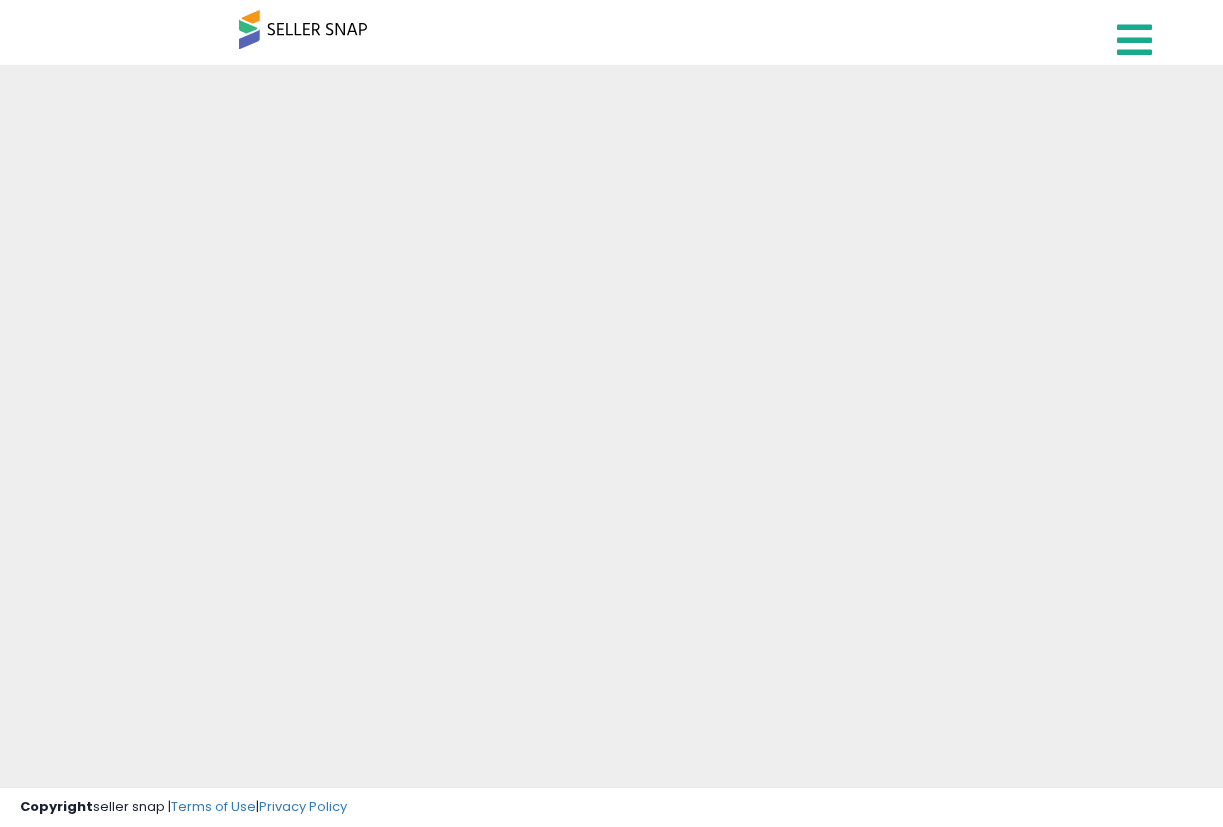 click at bounding box center [1134, 40] 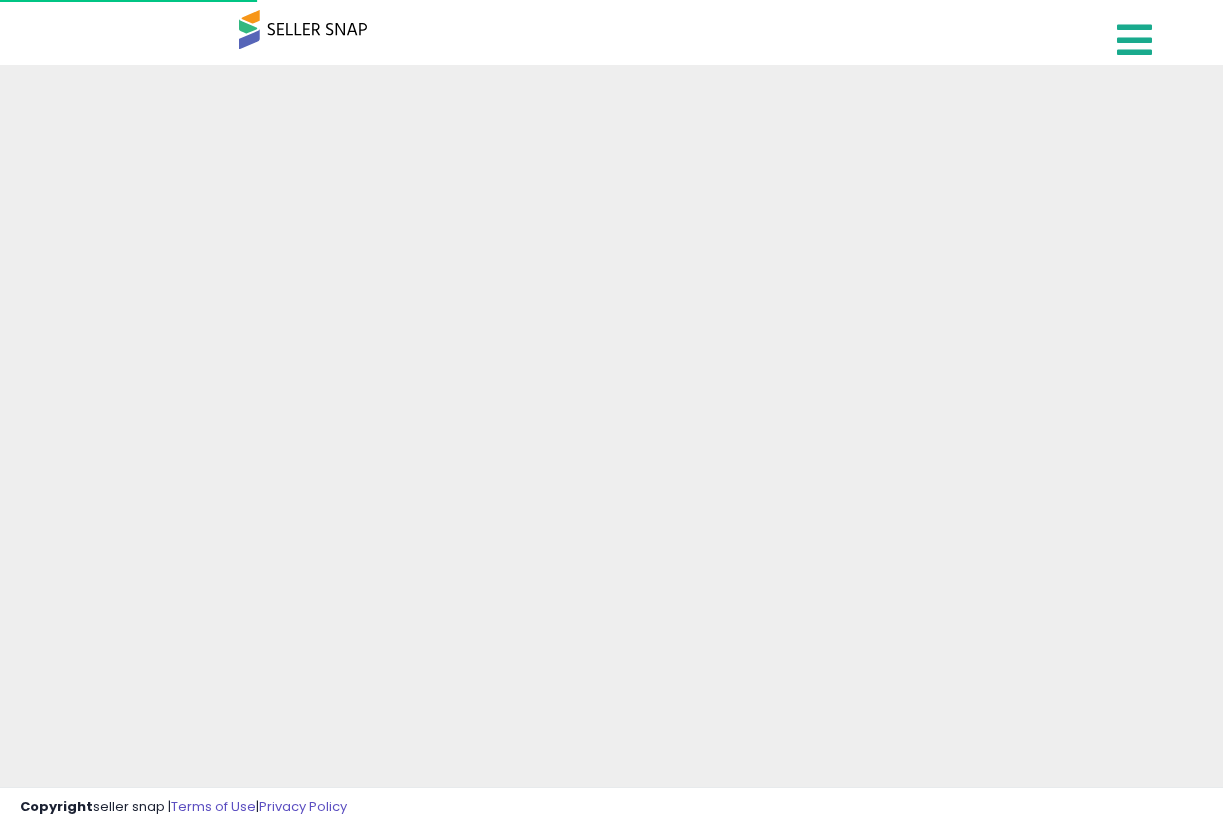 scroll, scrollTop: 44, scrollLeft: 0, axis: vertical 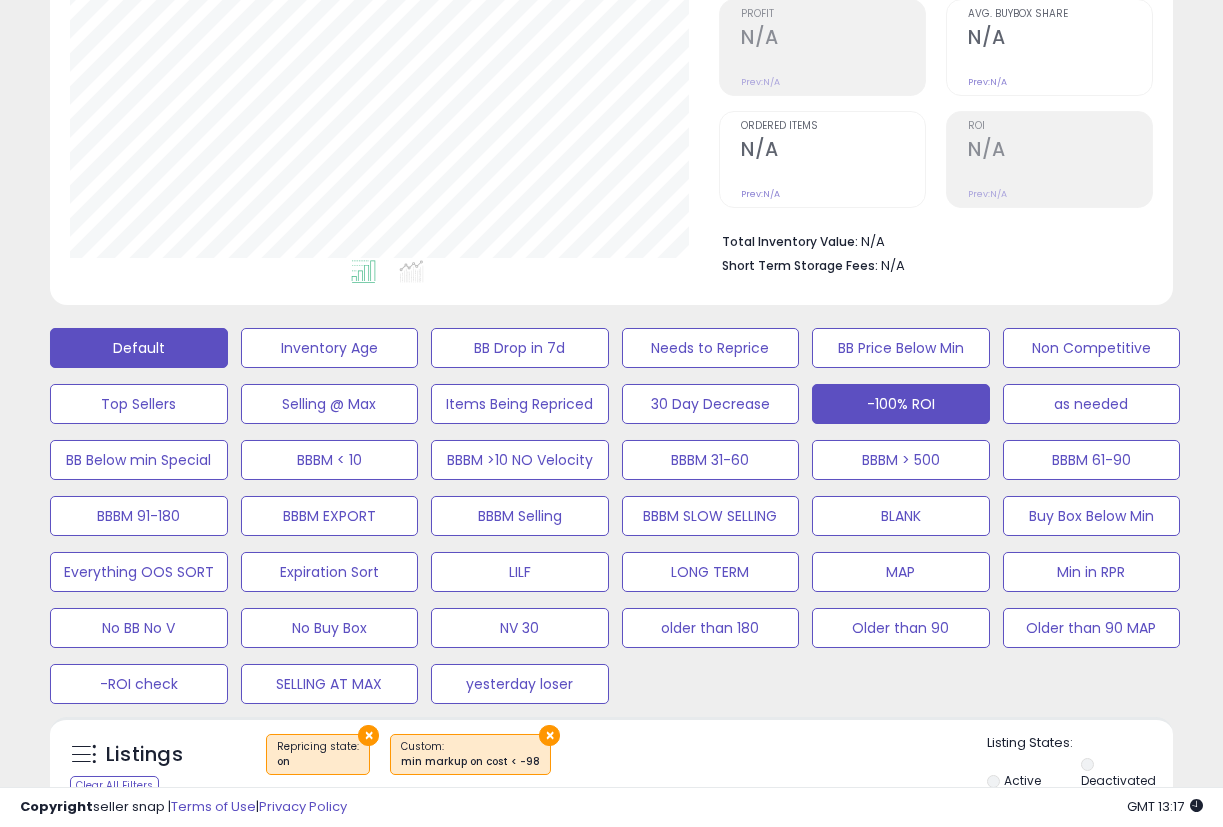 click on "Default" at bounding box center (139, 348) 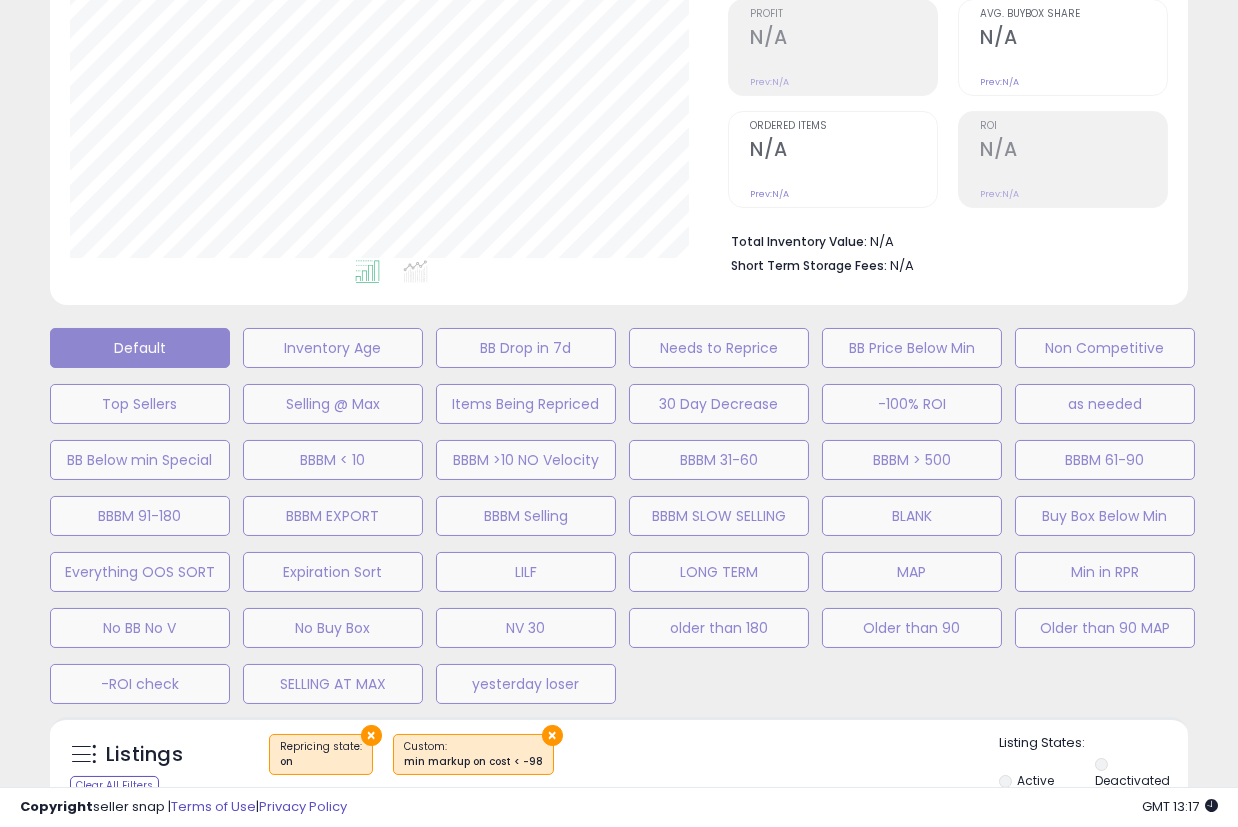 scroll, scrollTop: 999590, scrollLeft: 999341, axis: both 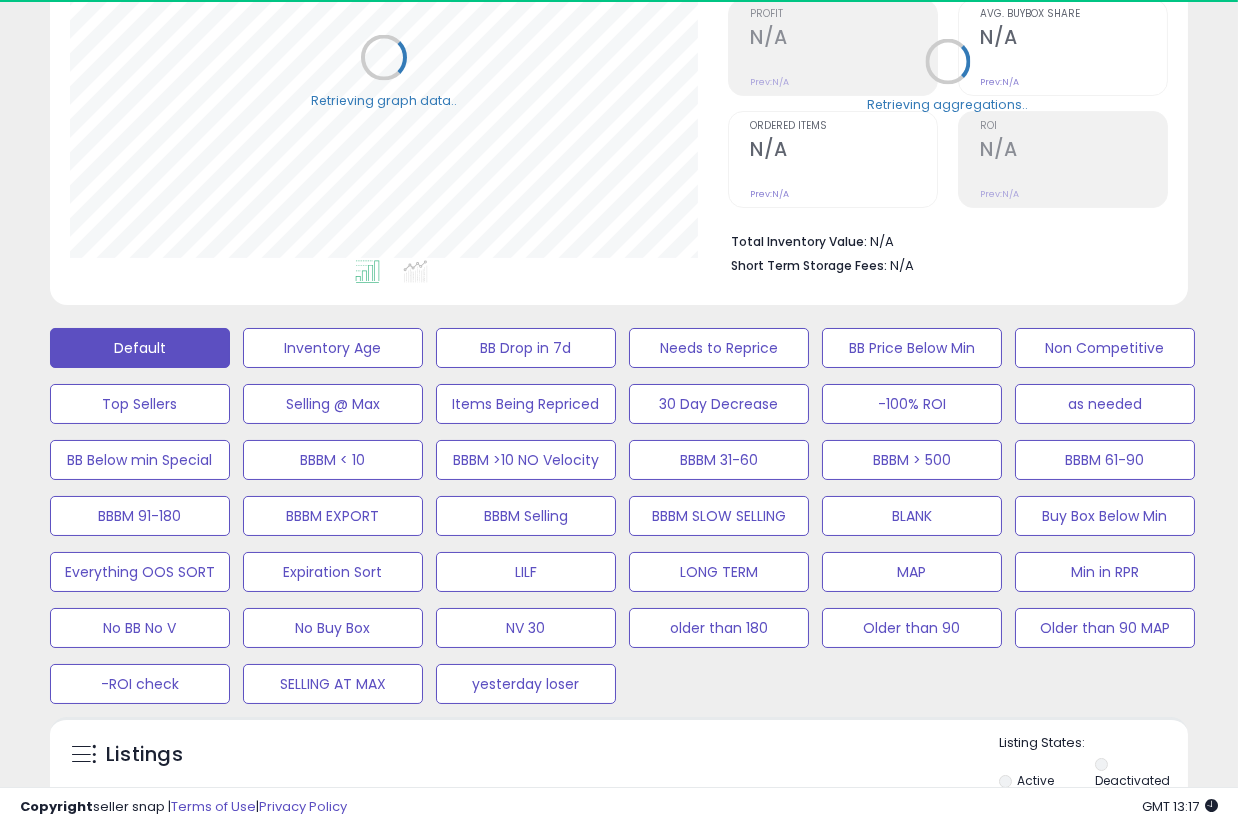 select on "**" 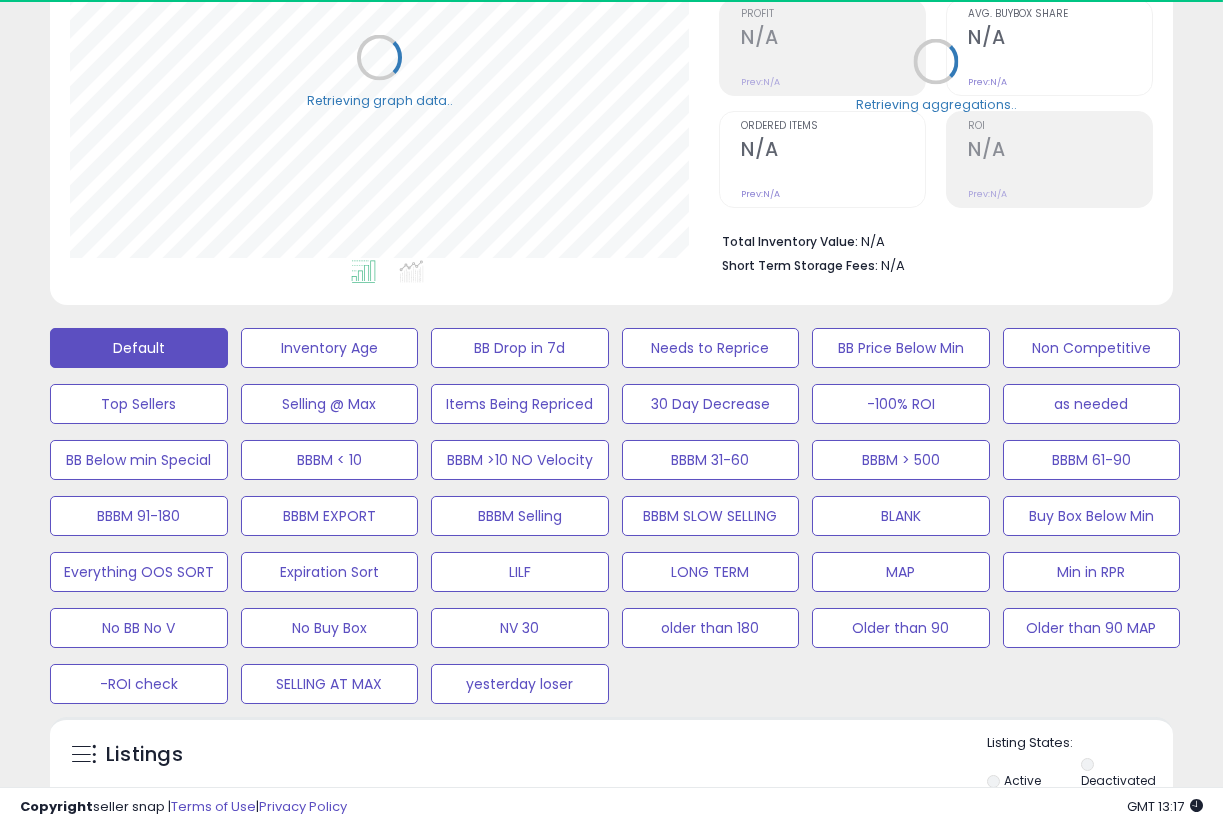 scroll, scrollTop: 410, scrollLeft: 648, axis: both 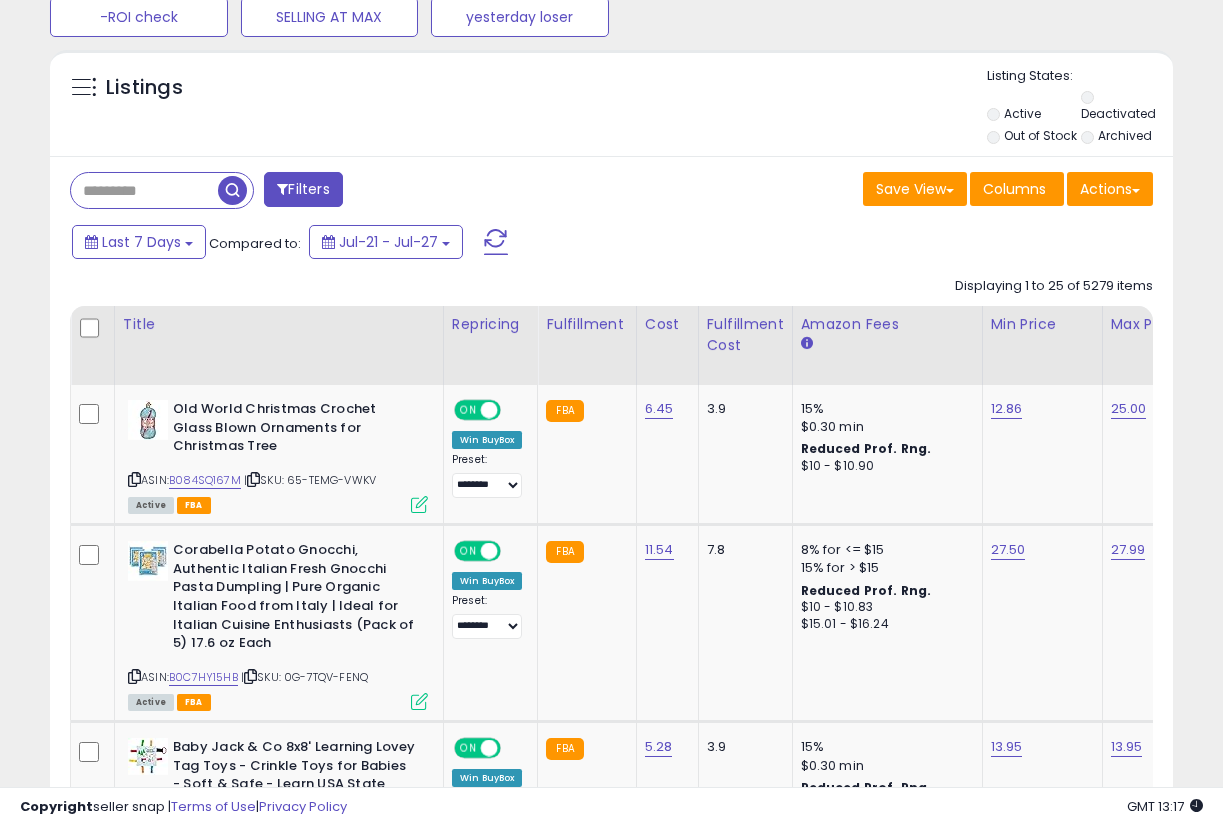 click on "Filters
Save View
Save As New View
Columns Actions" at bounding box center [611, 192] 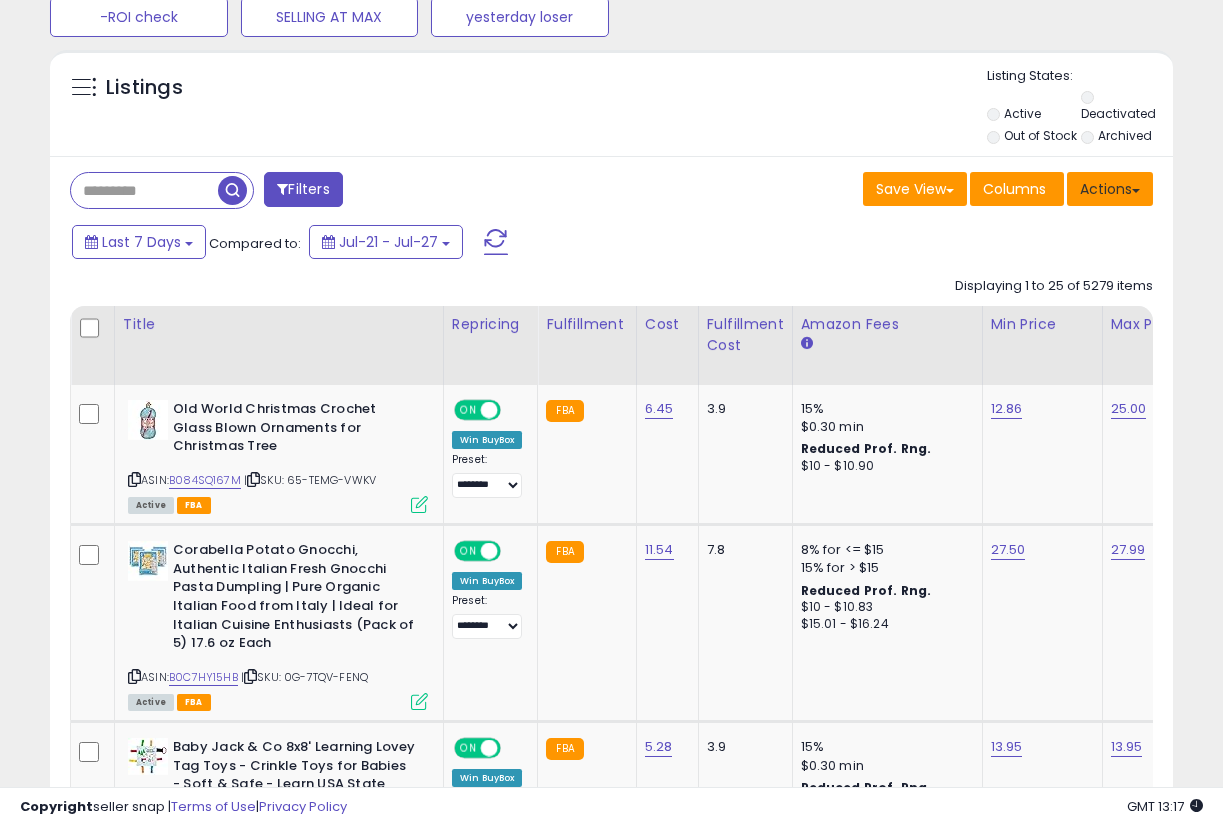 click on "Actions" at bounding box center (1110, 189) 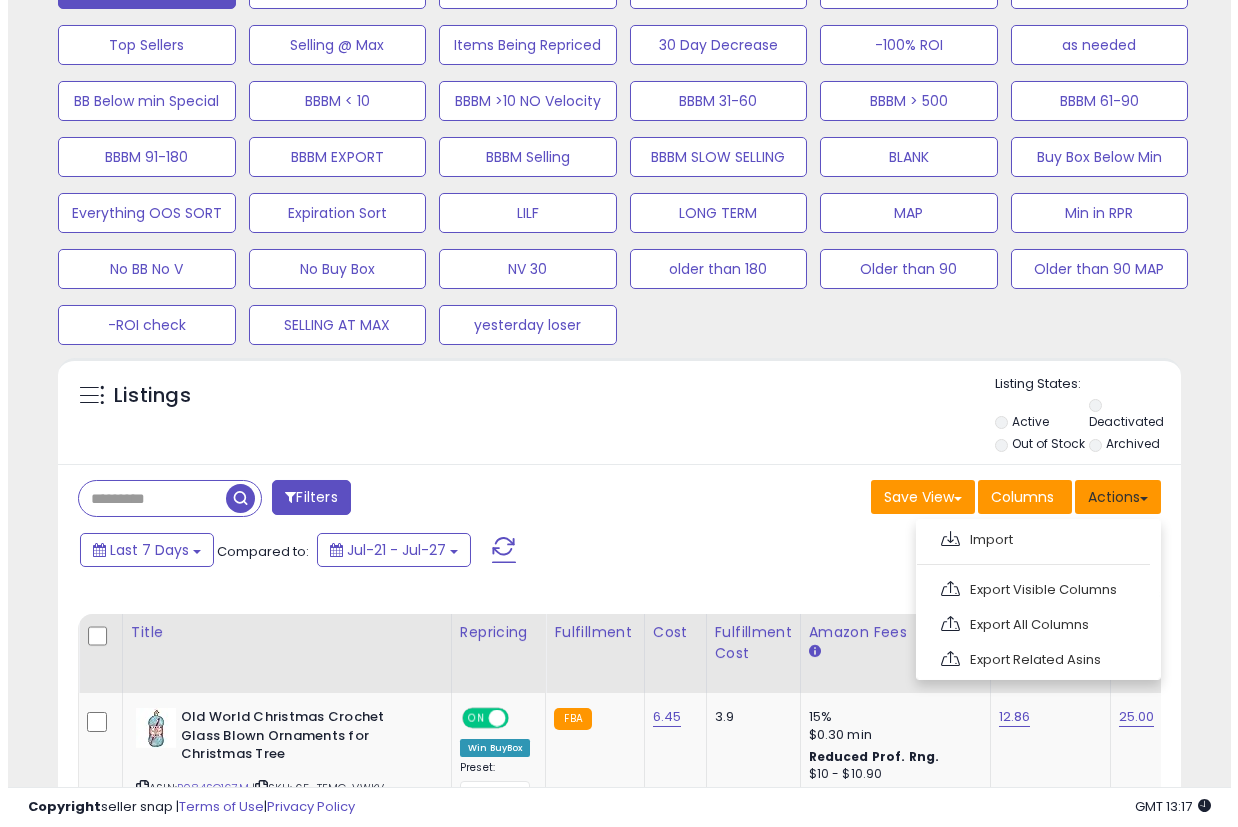 scroll, scrollTop: 691, scrollLeft: 0, axis: vertical 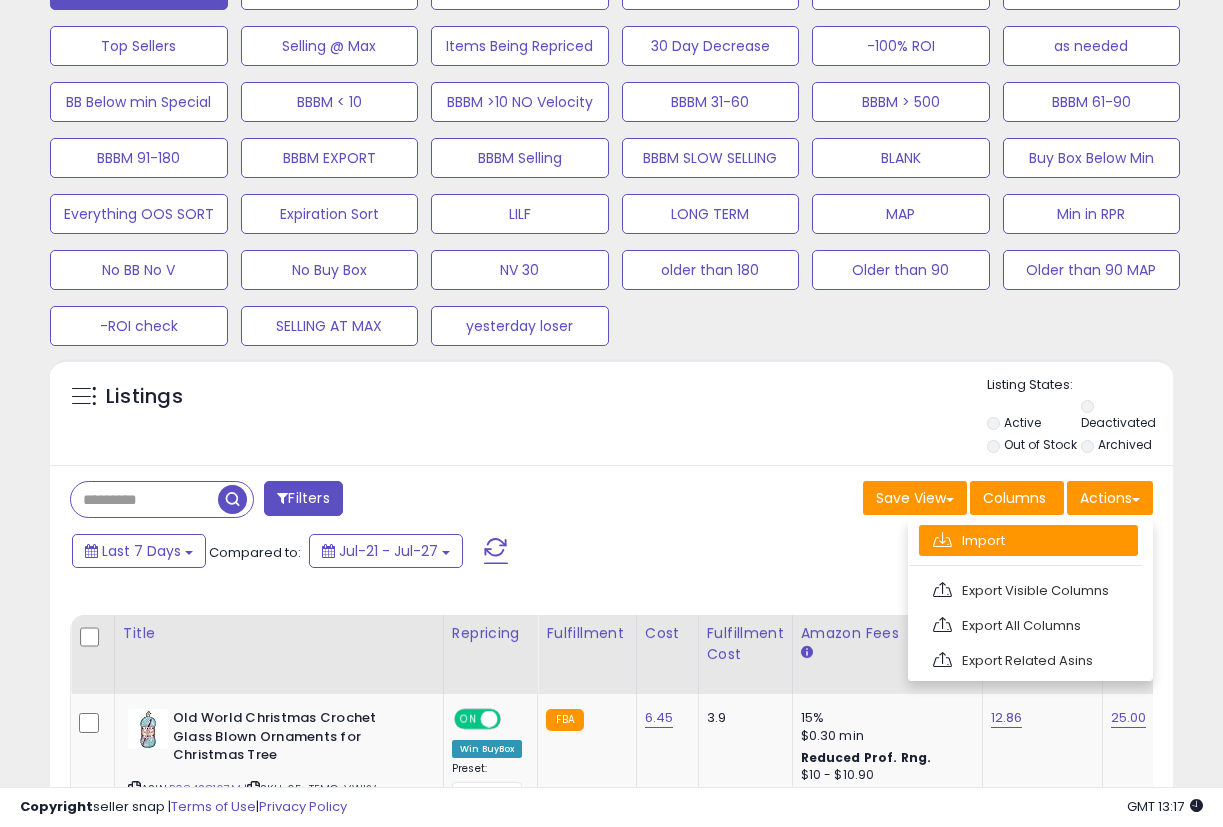 click on "Import" at bounding box center [1028, 540] 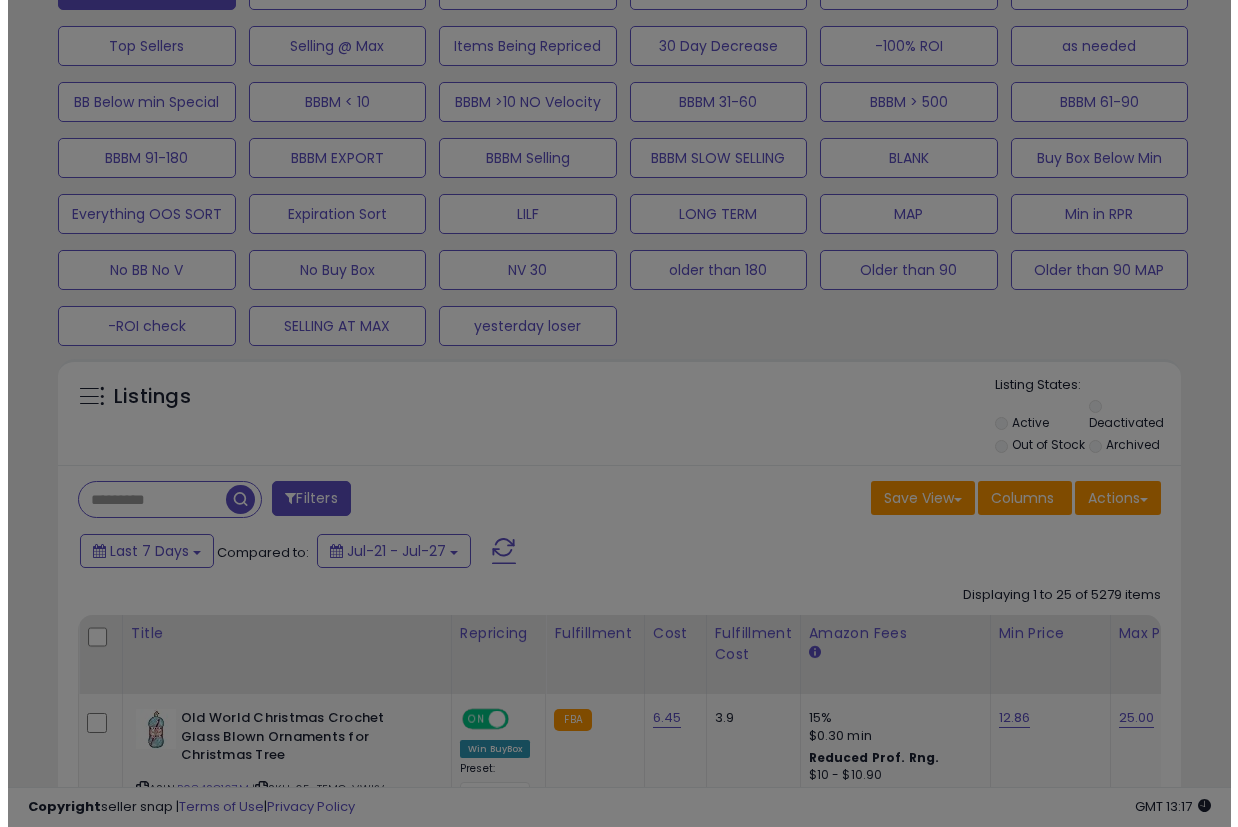 scroll, scrollTop: 999590, scrollLeft: 999341, axis: both 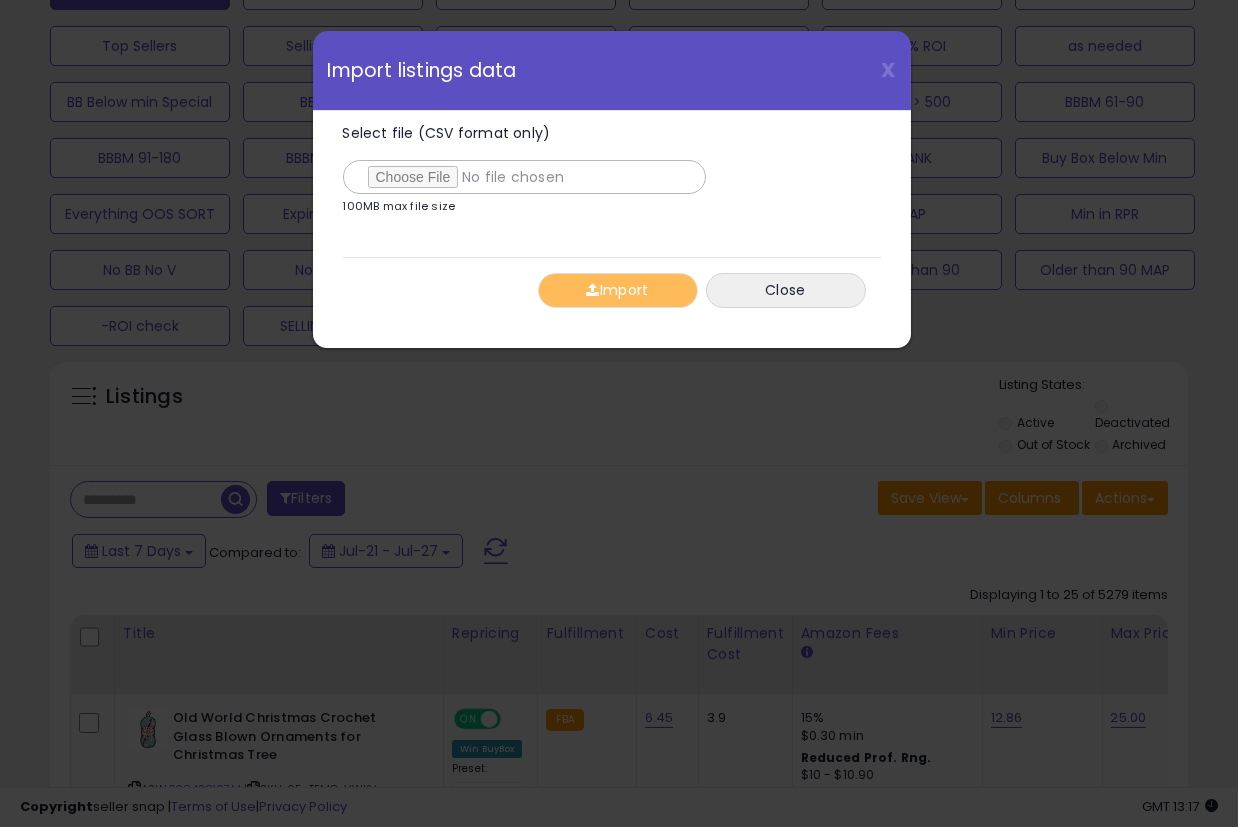 type on "**********" 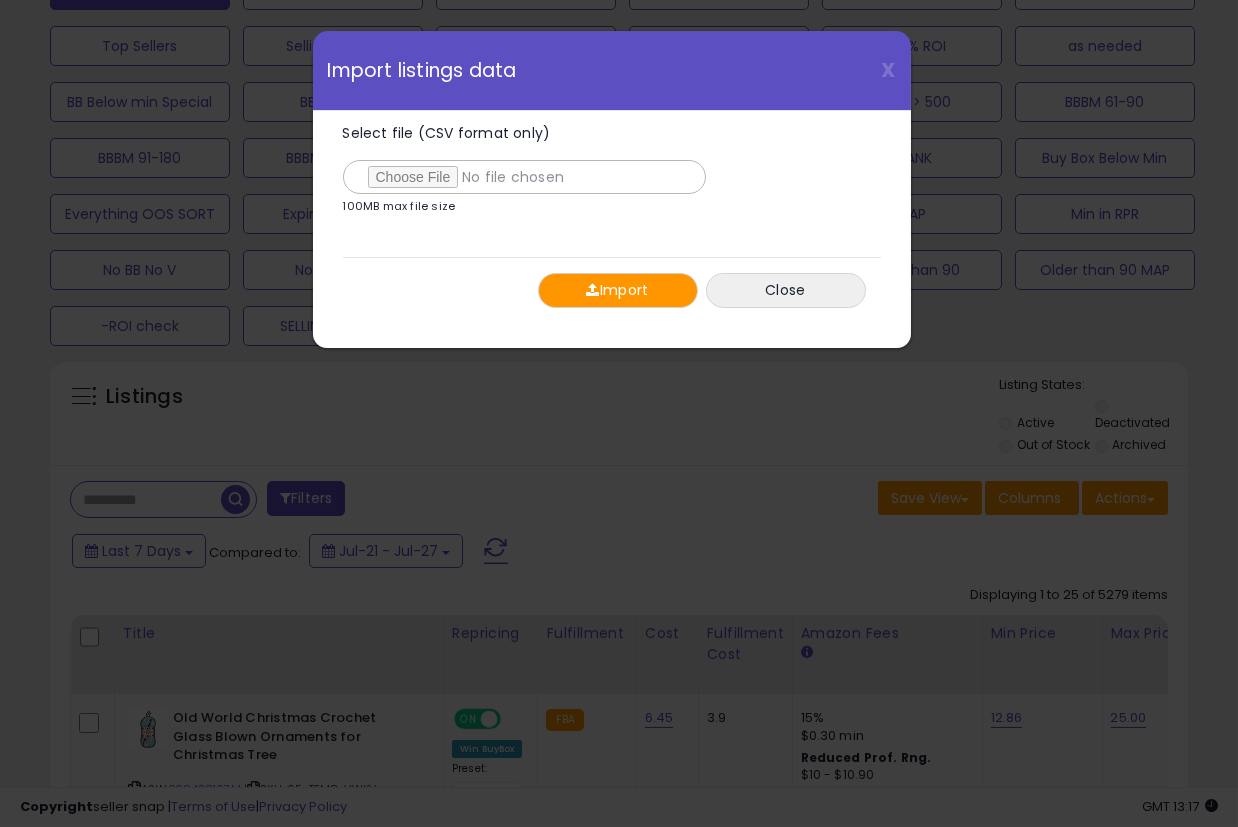 click at bounding box center (592, 290) 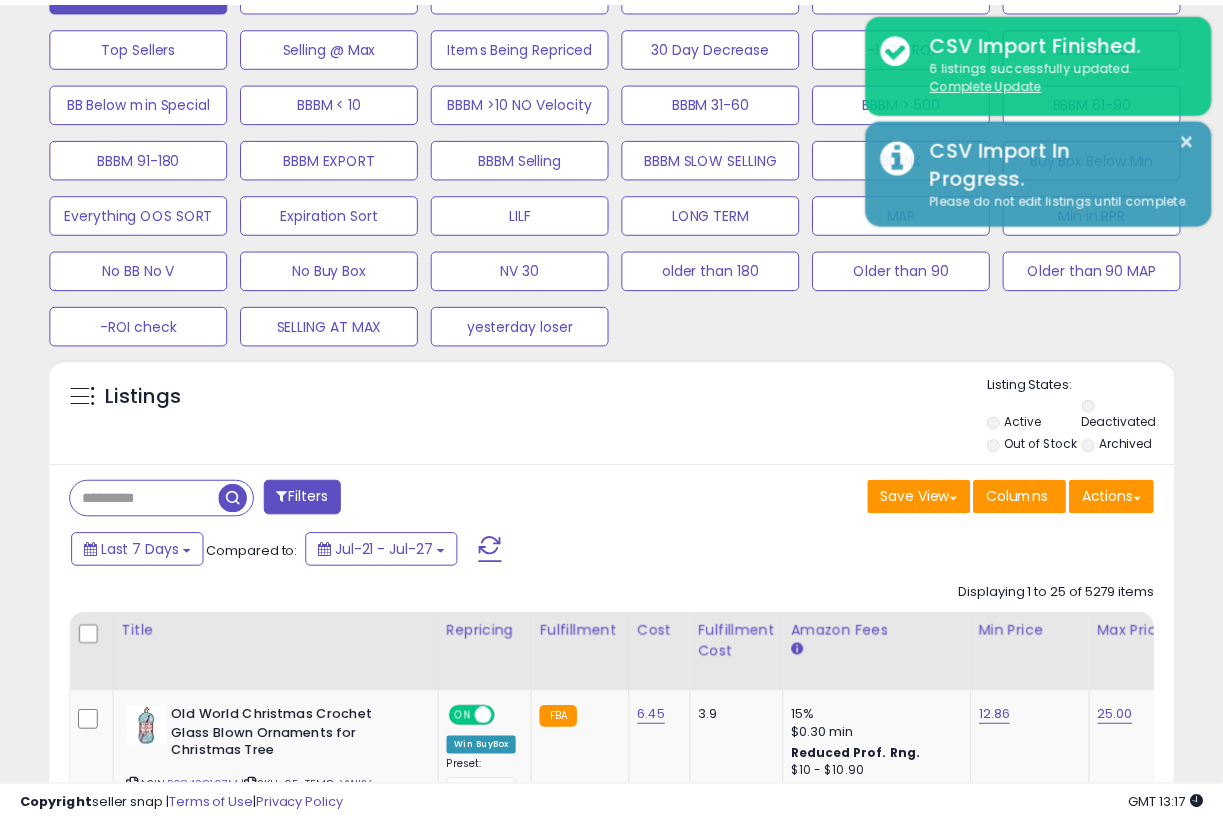 scroll, scrollTop: 410, scrollLeft: 648, axis: both 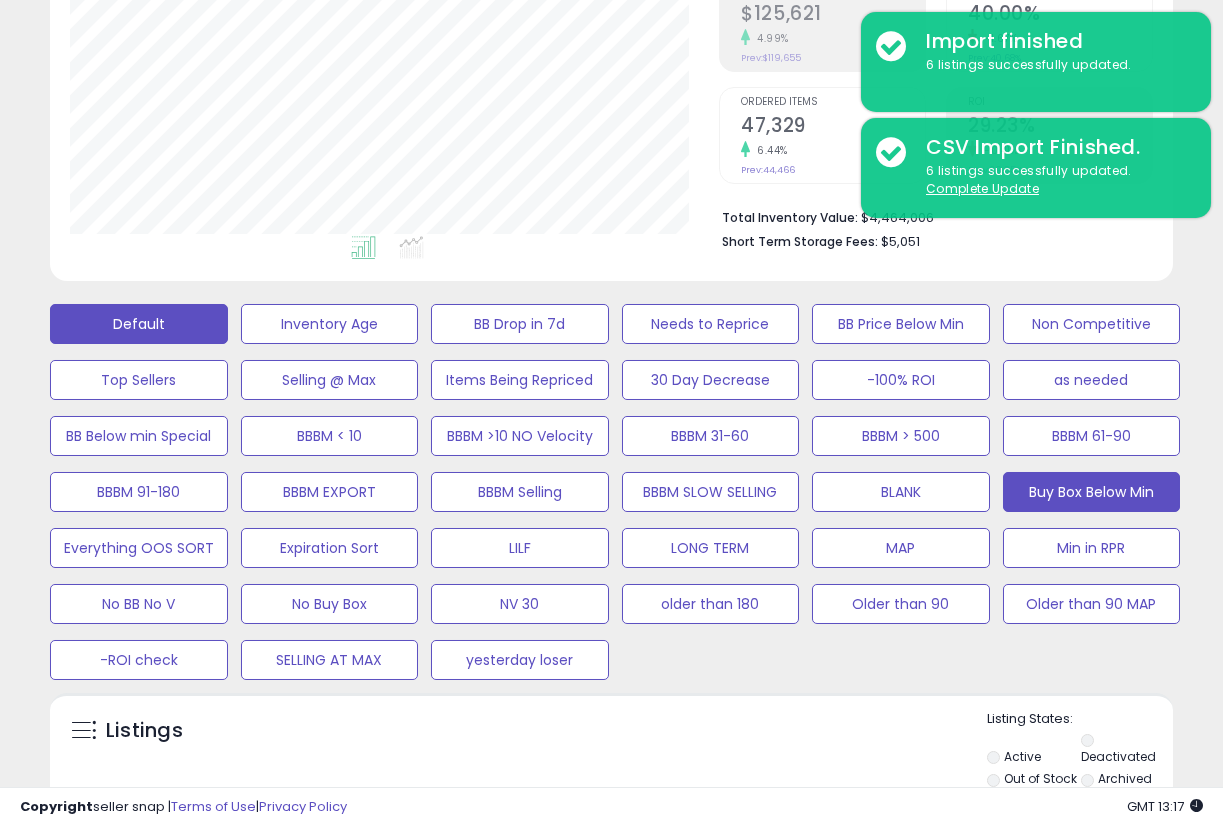 click on "Buy Box Below Min" at bounding box center (330, 324) 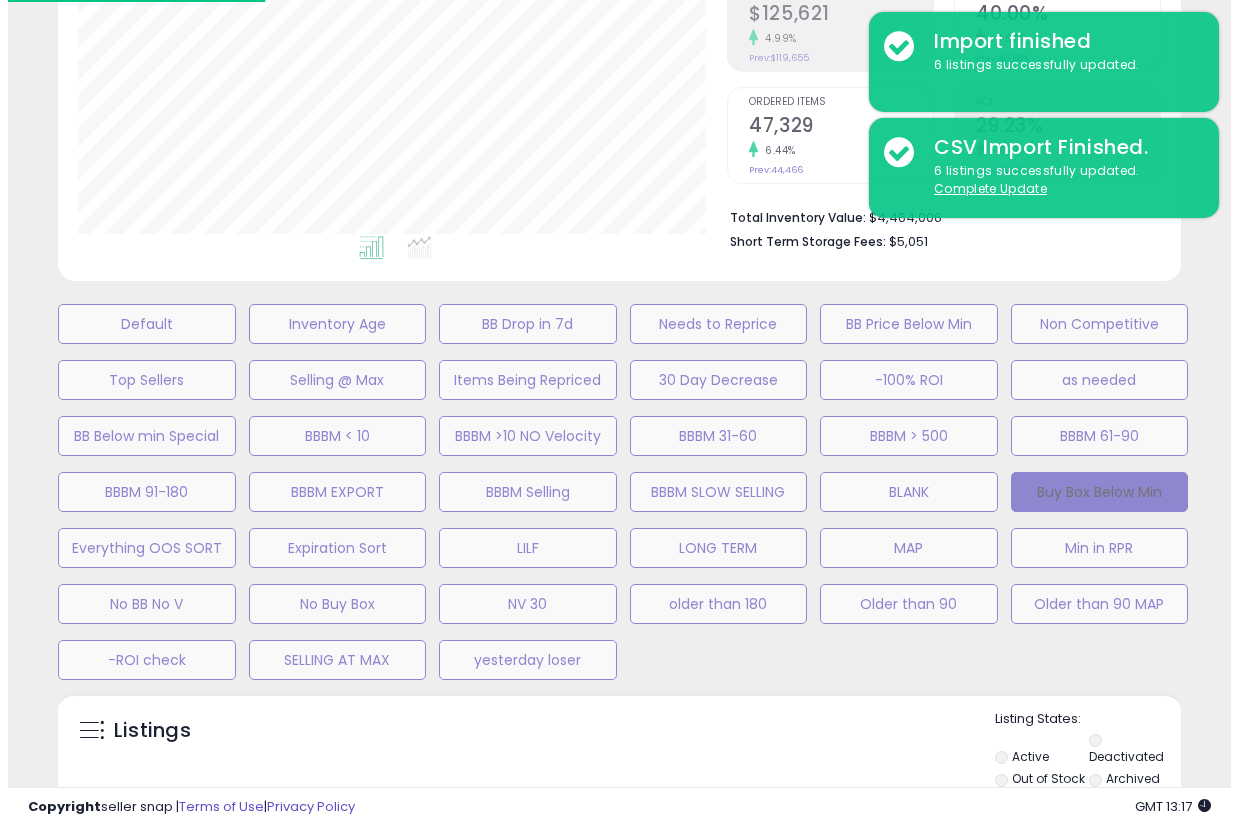 scroll, scrollTop: 999590, scrollLeft: 999341, axis: both 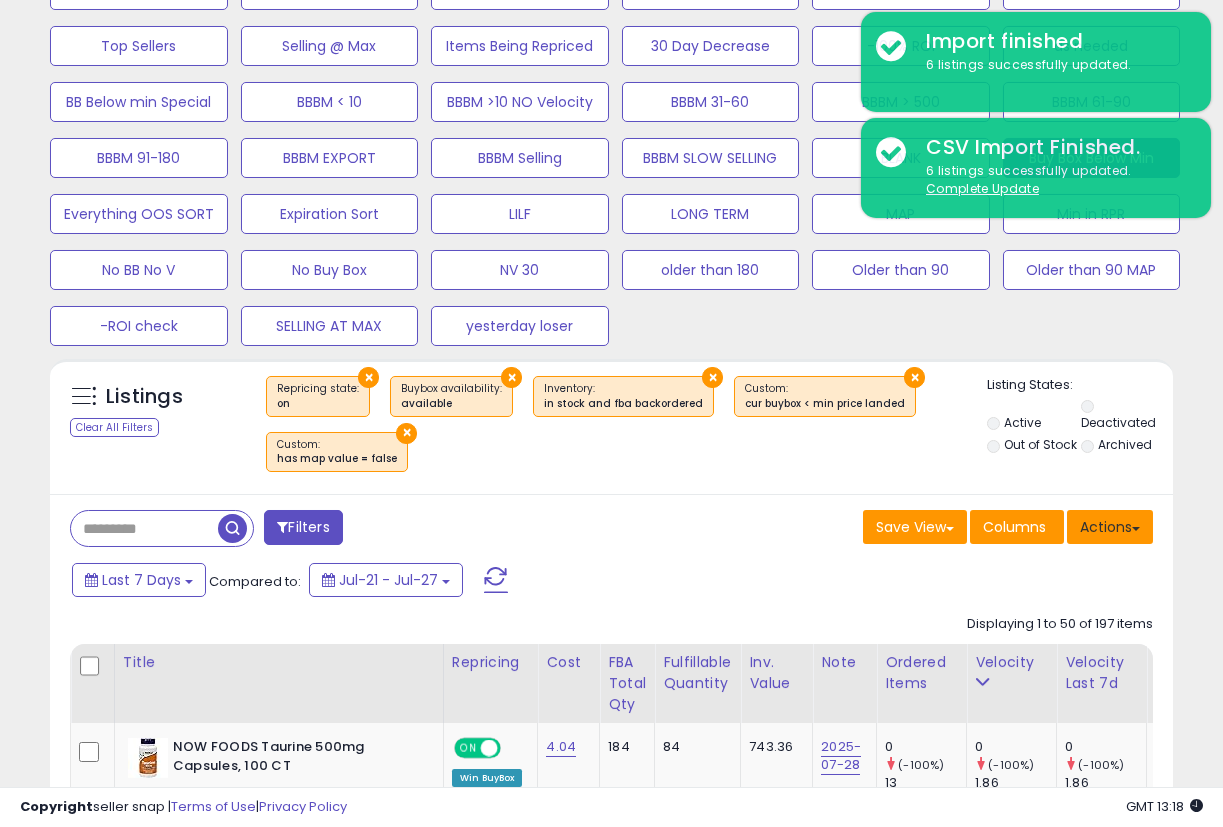 click on "Actions" at bounding box center [1110, 527] 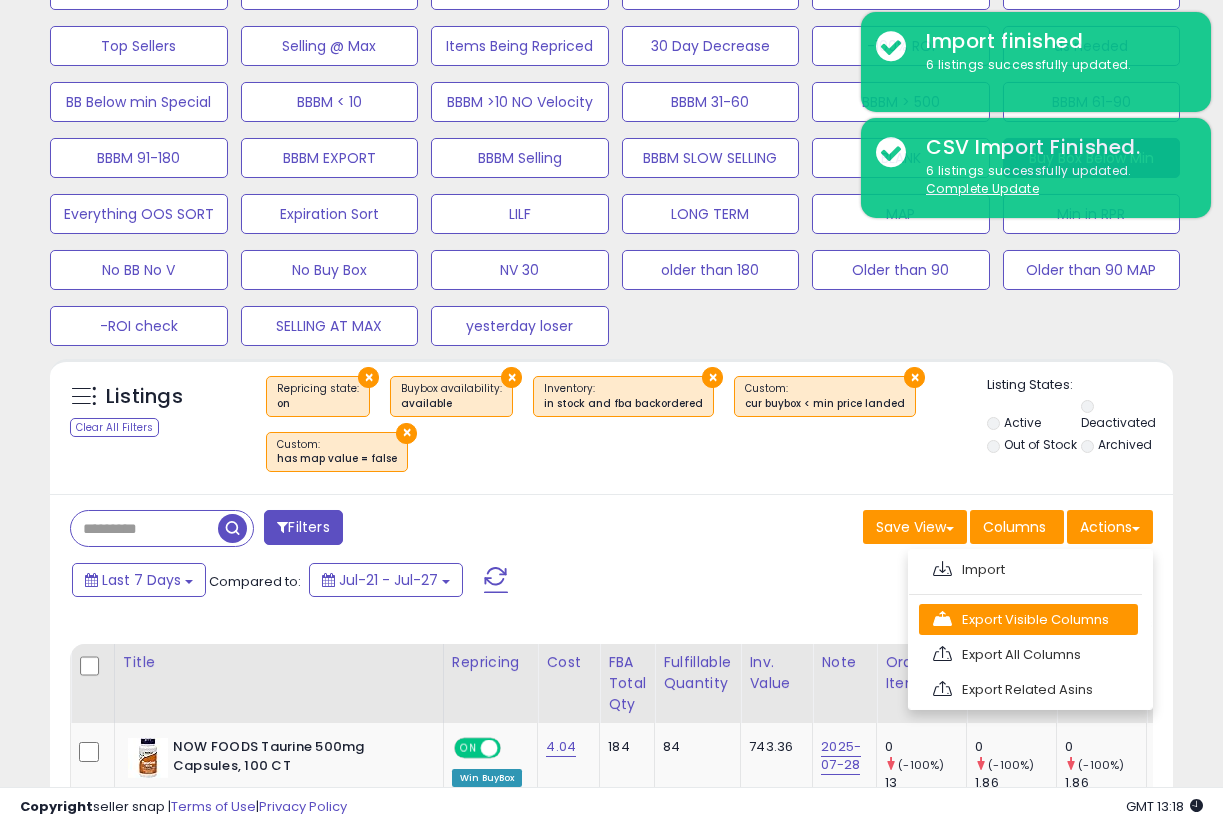click on "Export Visible Columns" at bounding box center [1028, 619] 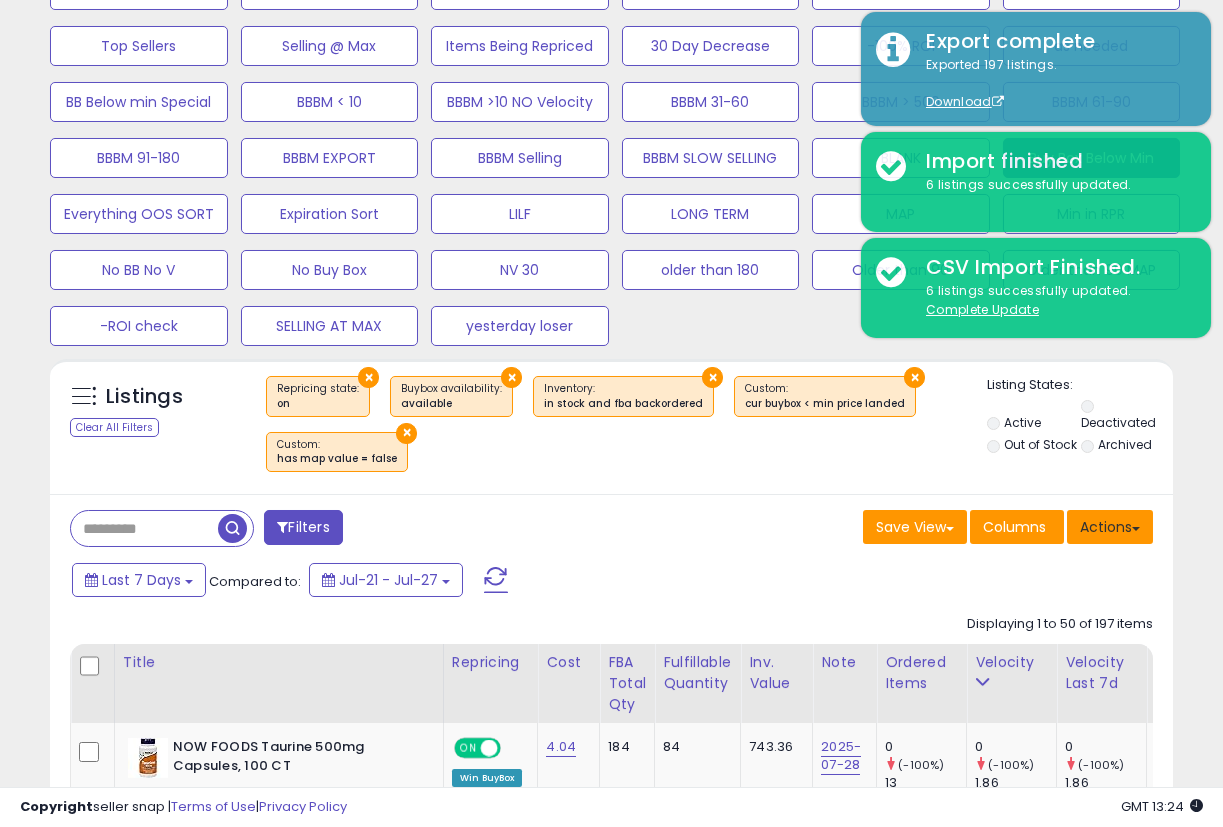 click at bounding box center [1136, 529] 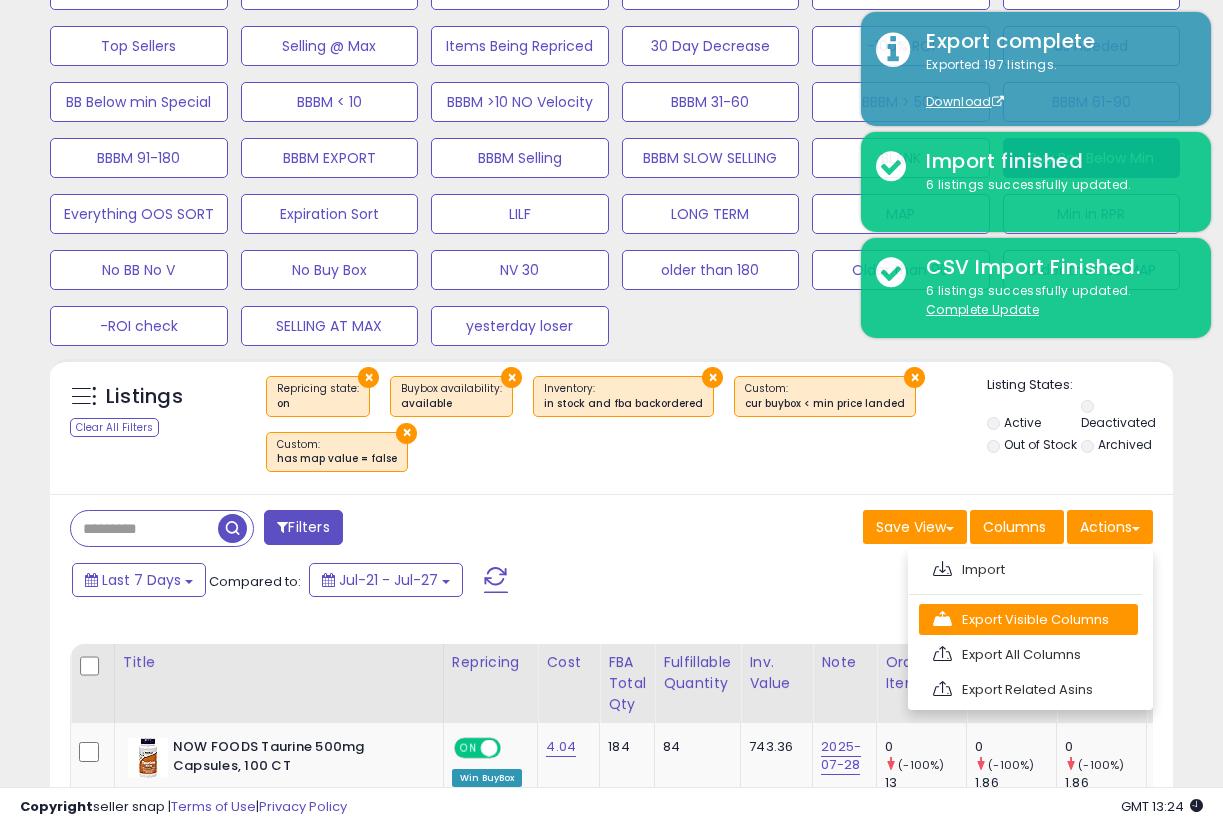 click on "Export Visible Columns" at bounding box center [1028, 619] 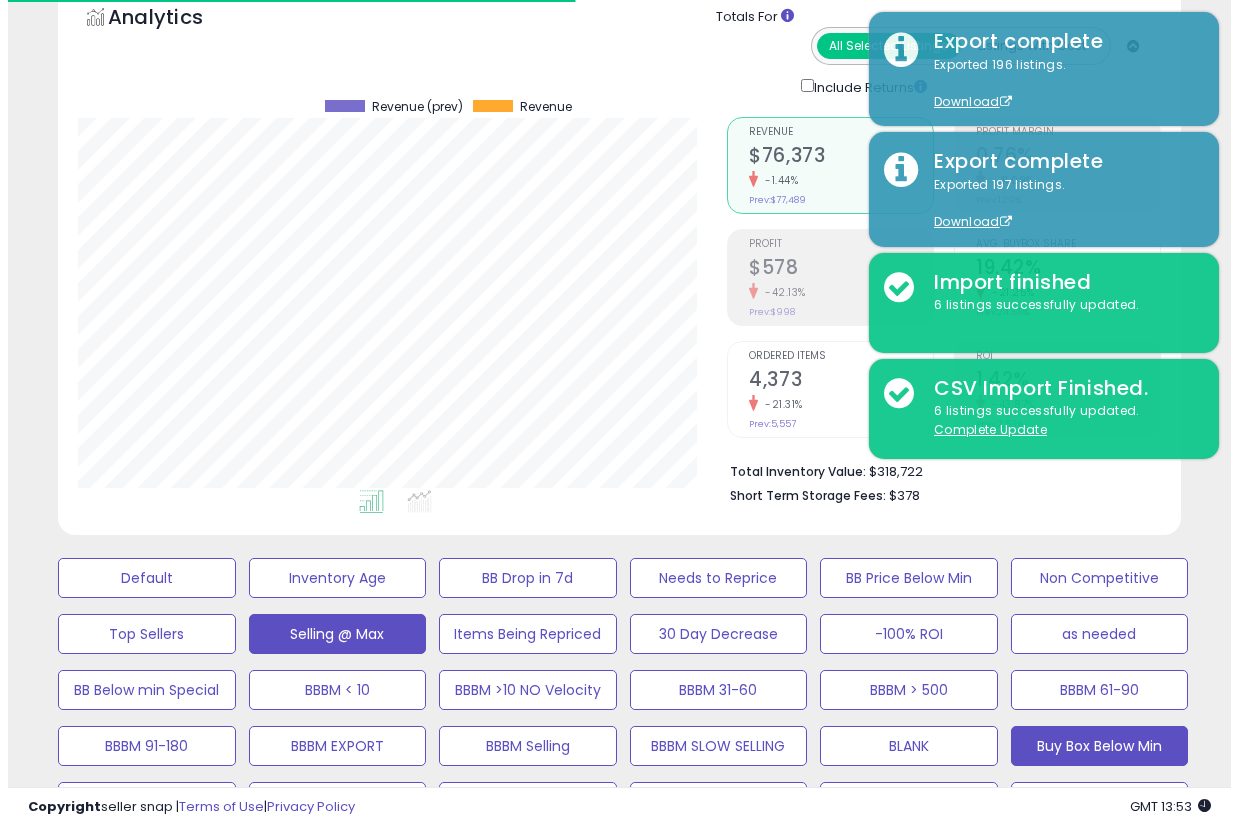 scroll, scrollTop: 23, scrollLeft: 0, axis: vertical 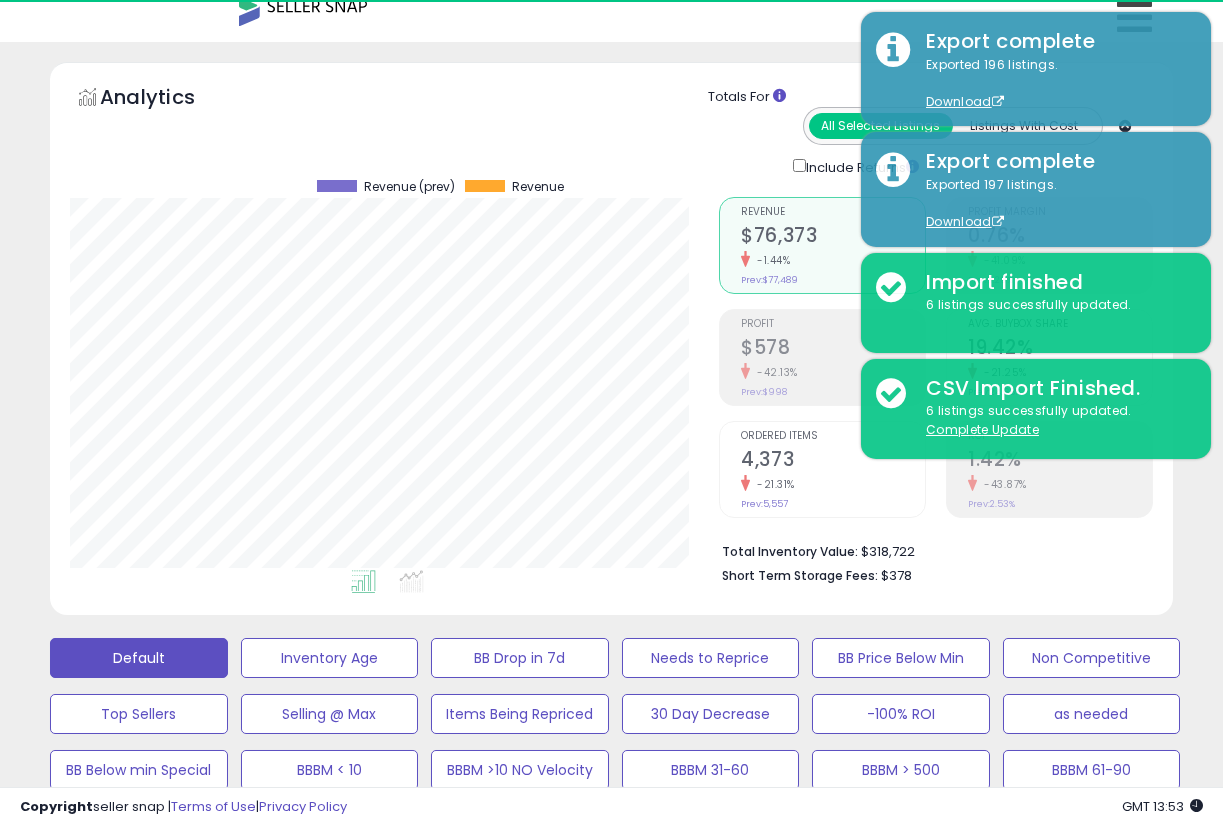 click on "Default
Inventory Age
BB Drop in 7d
Needs to Reprice
BB Price Below Min
Non Competitive
Top Sellers
Selling @ Max
Items Being Repriced
30 Day Decrease
-100% ROI
as needed
BB Below min Special
BLANK" at bounding box center (611, 821) 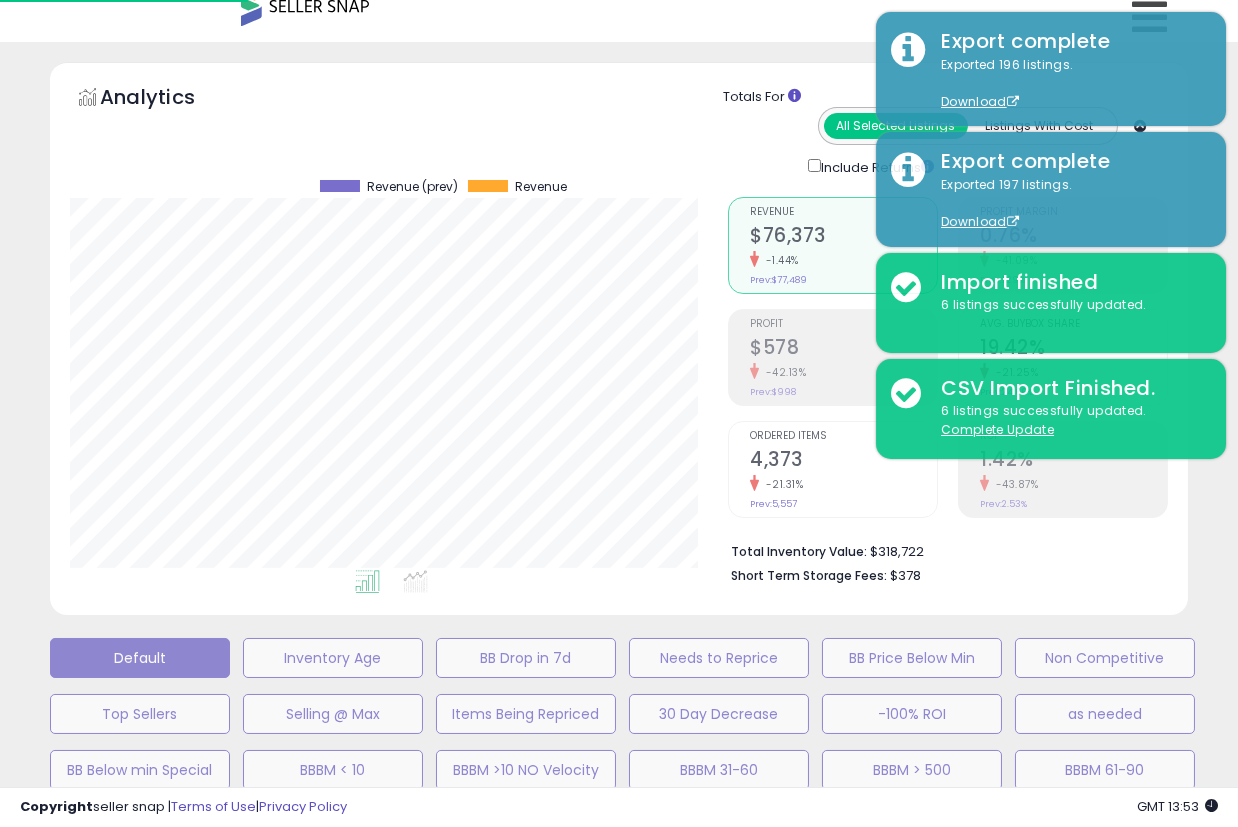 scroll, scrollTop: 999590, scrollLeft: 999341, axis: both 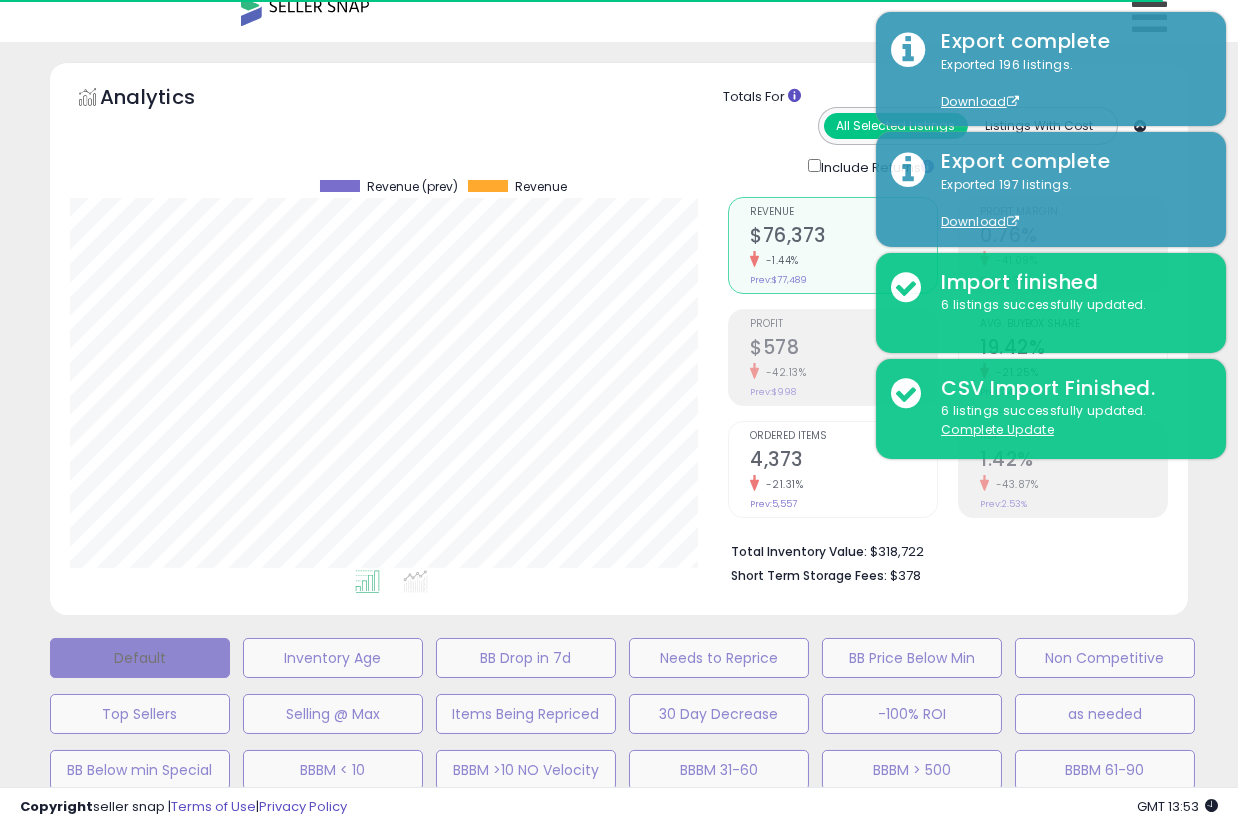 select on "**" 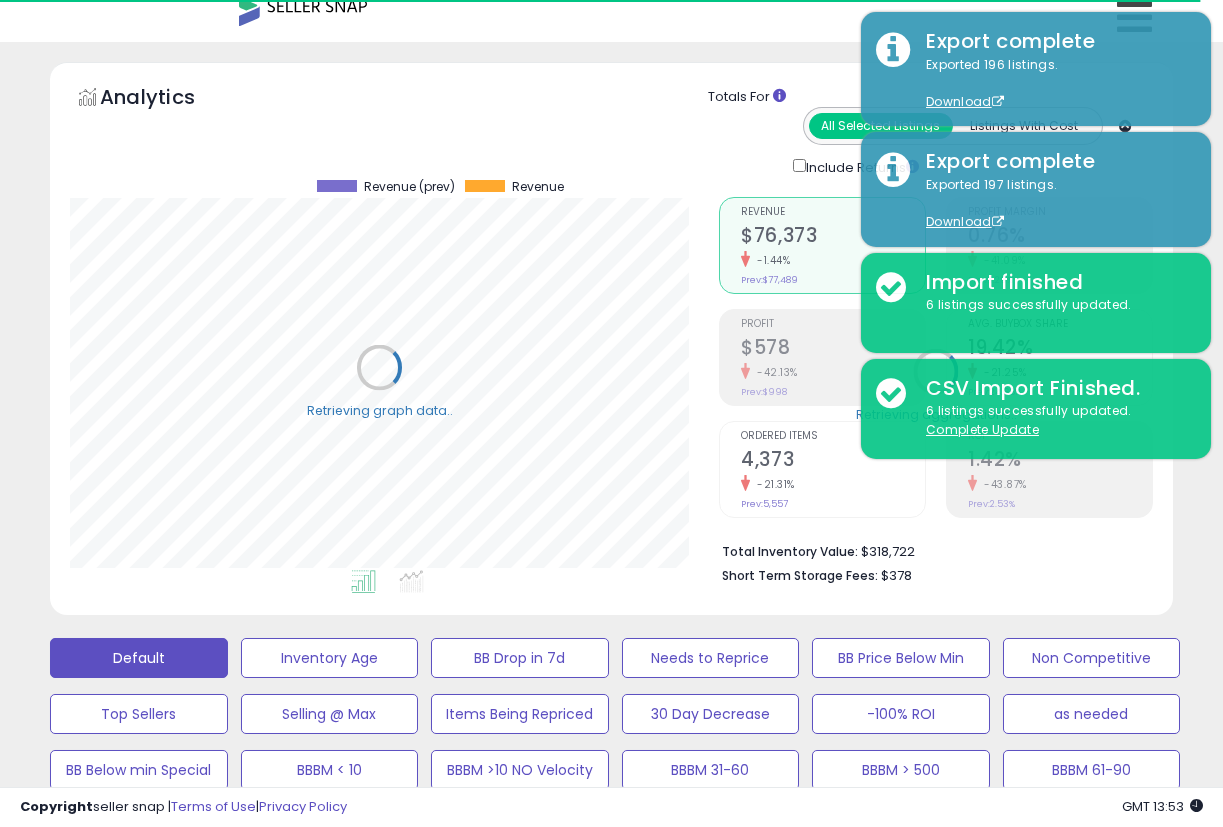 scroll, scrollTop: 410, scrollLeft: 648, axis: both 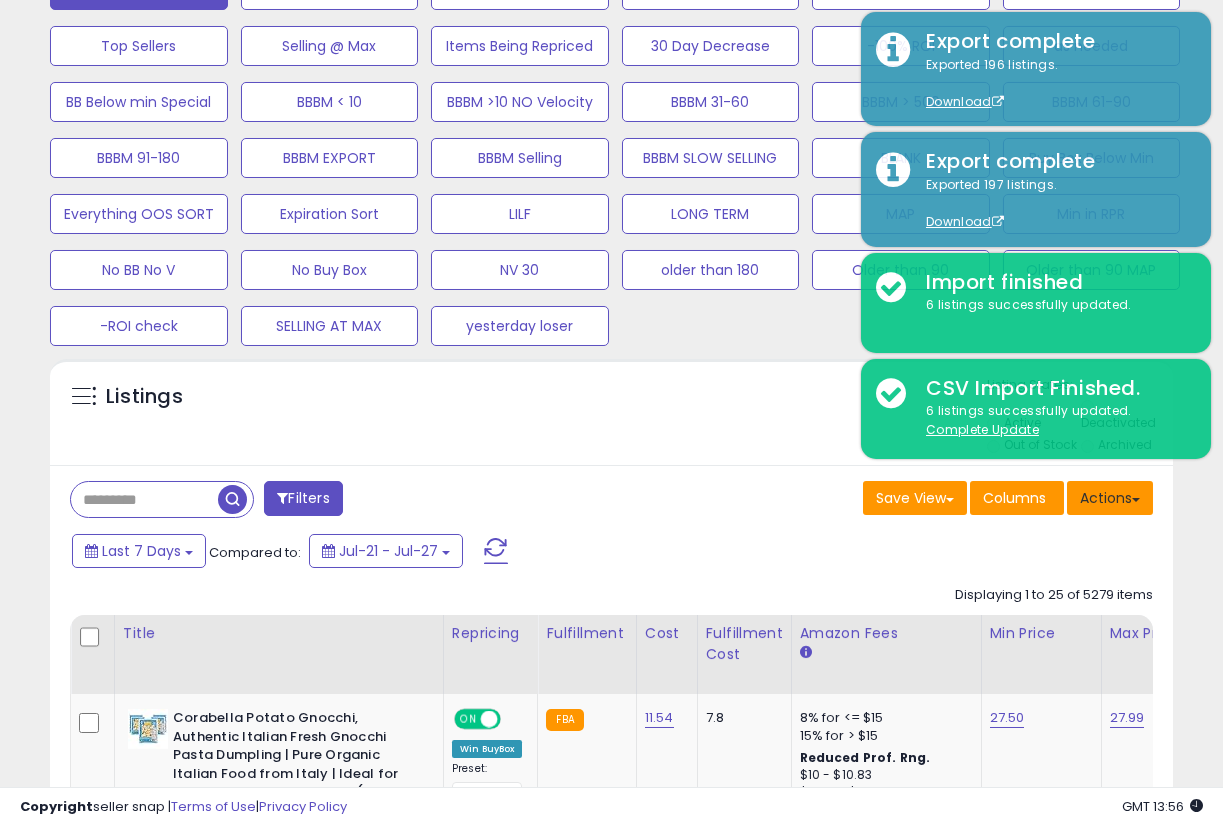 click on "Actions" at bounding box center (1110, 498) 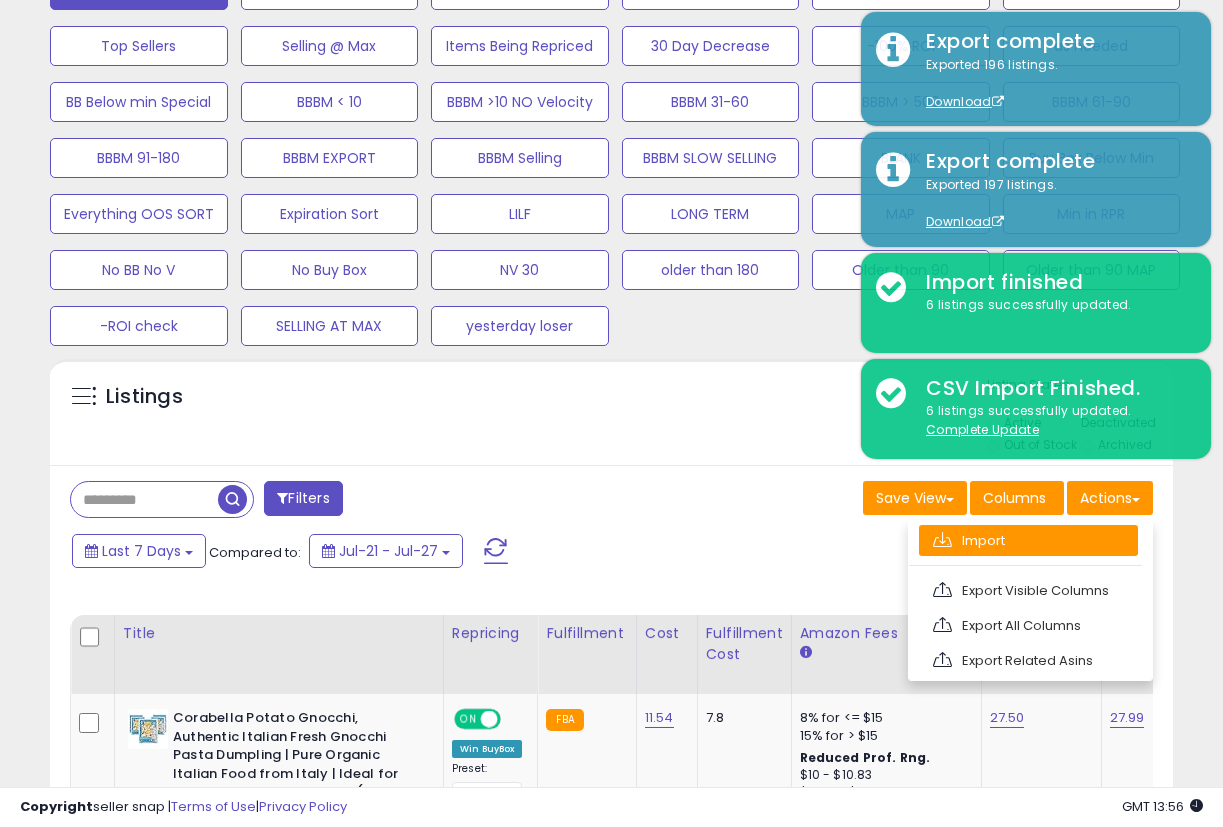click on "Import" at bounding box center [1028, 540] 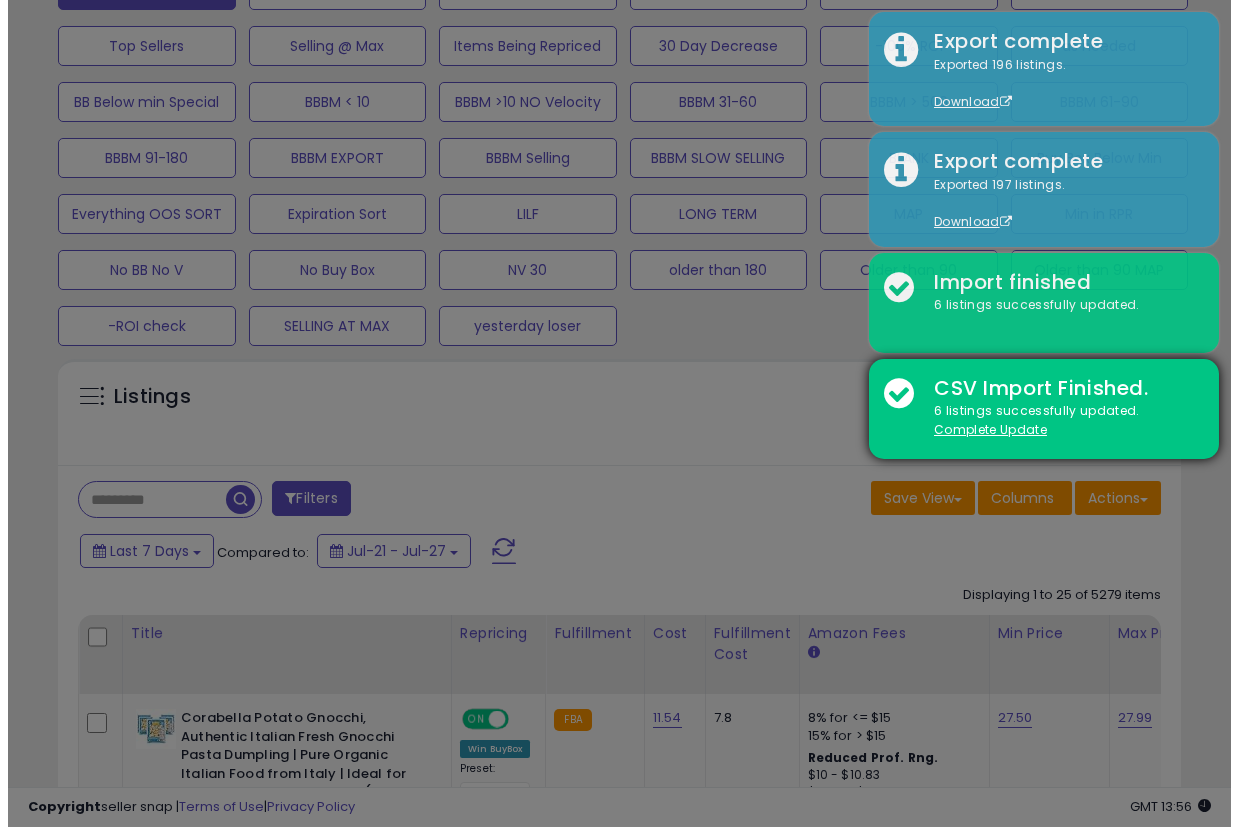 scroll, scrollTop: 999590, scrollLeft: 999341, axis: both 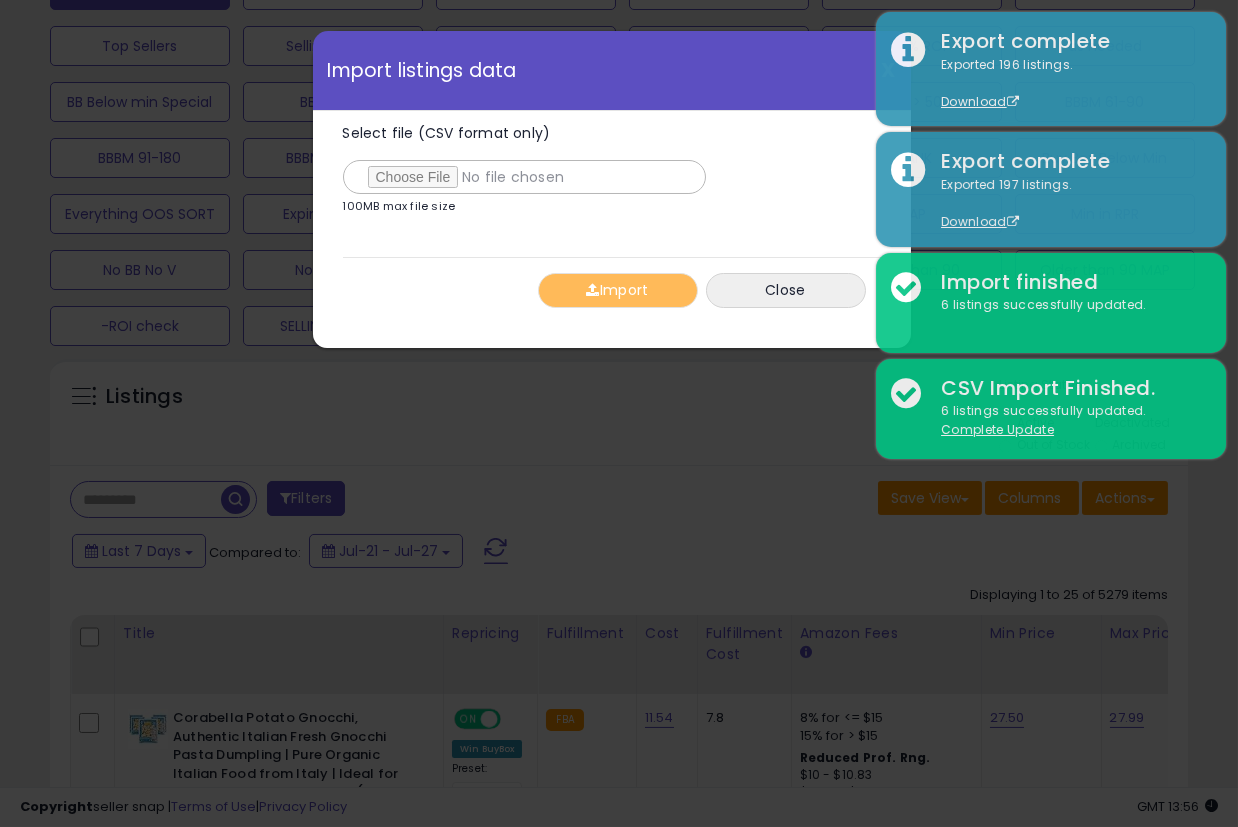 drag, startPoint x: 652, startPoint y: 151, endPoint x: 1065, endPoint y: 1, distance: 439.39618 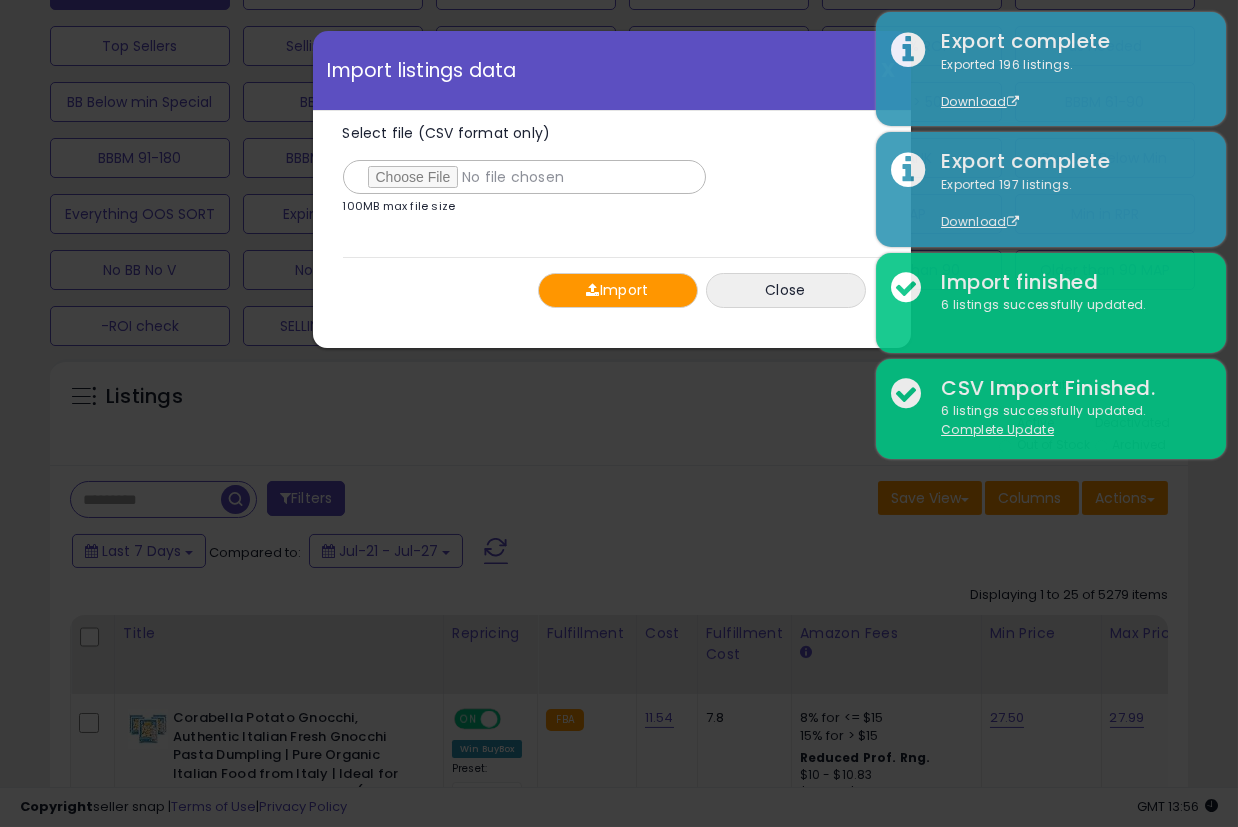 click on "Import
Close" at bounding box center [612, 290] 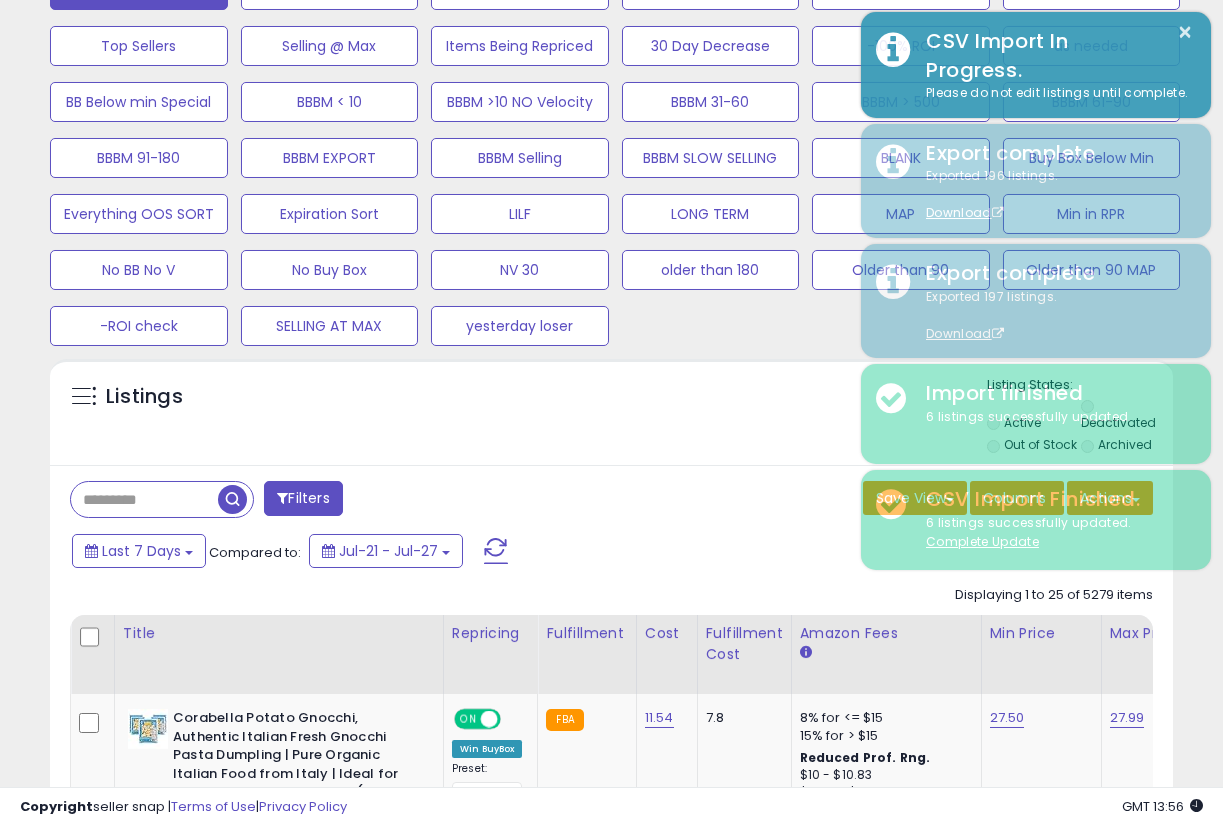 scroll, scrollTop: 410, scrollLeft: 648, axis: both 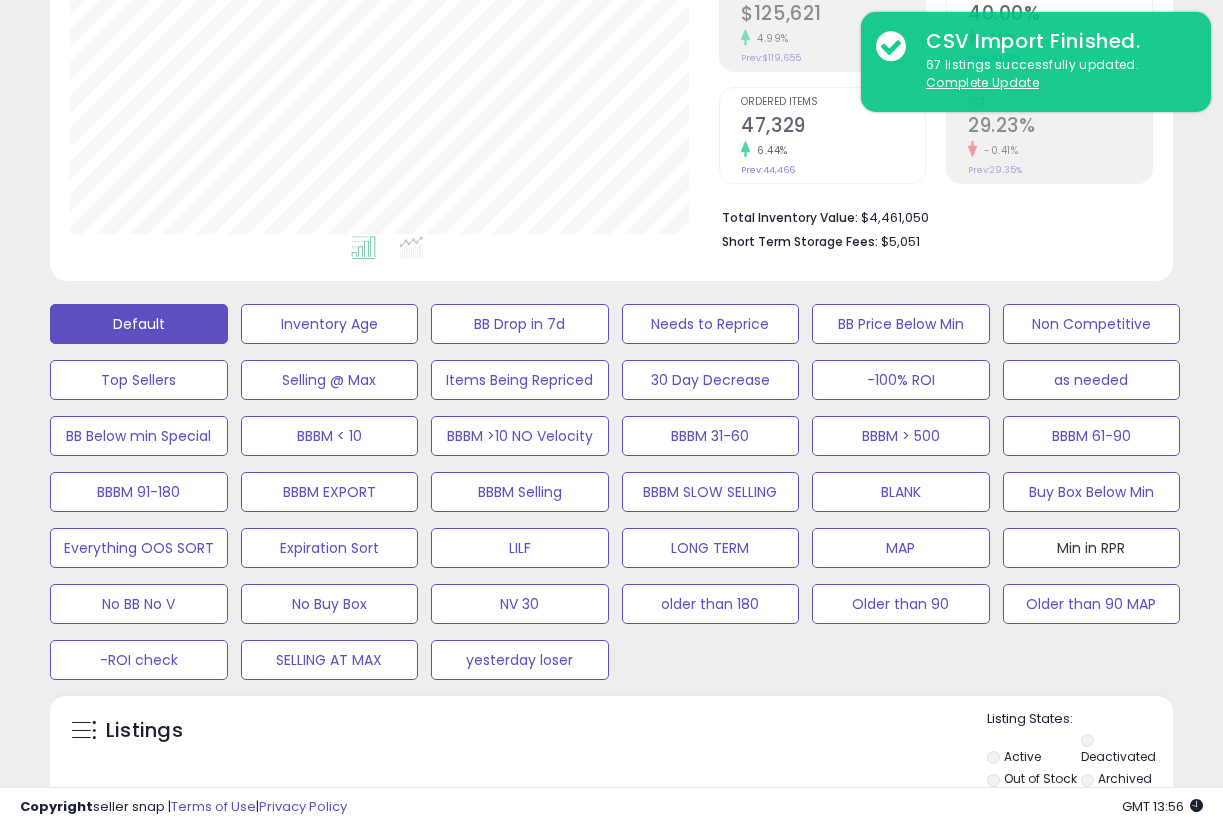 click on "Min in RPR" at bounding box center [330, 324] 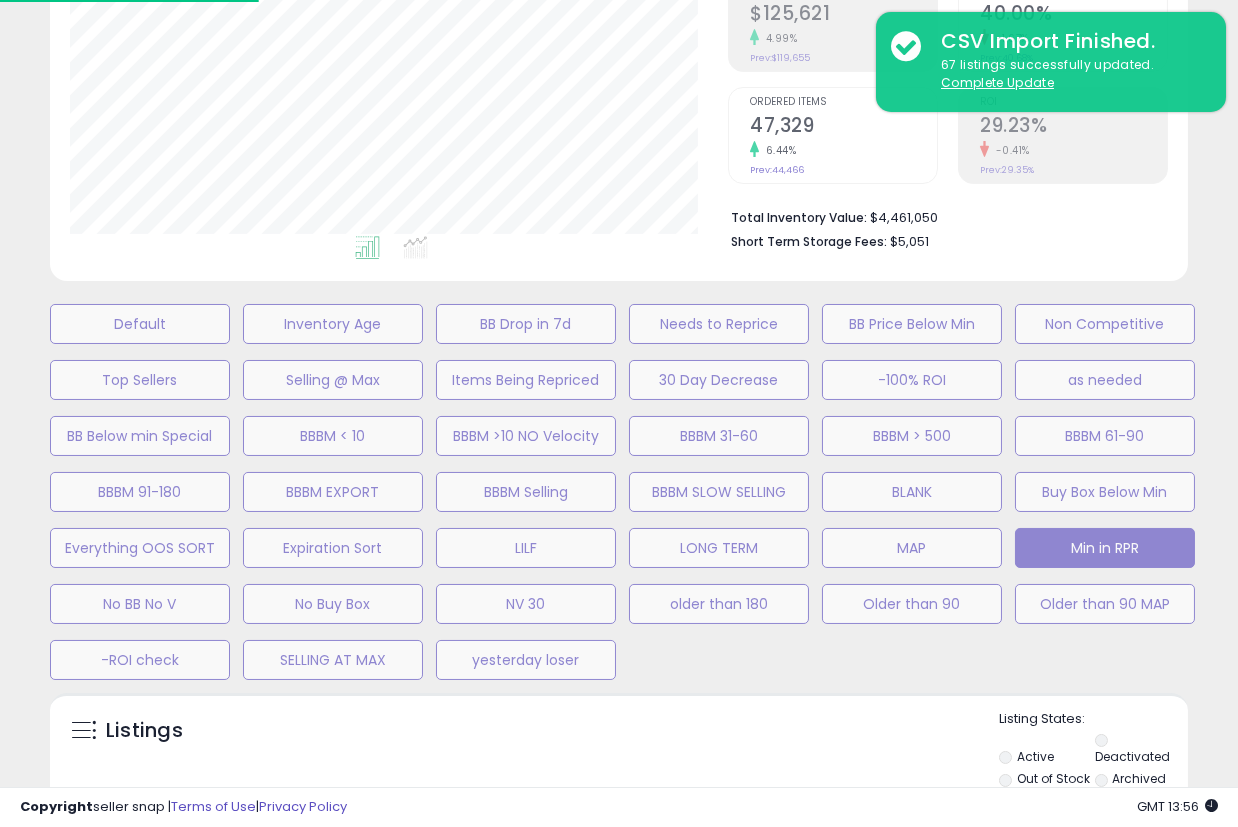 scroll, scrollTop: 999590, scrollLeft: 999341, axis: both 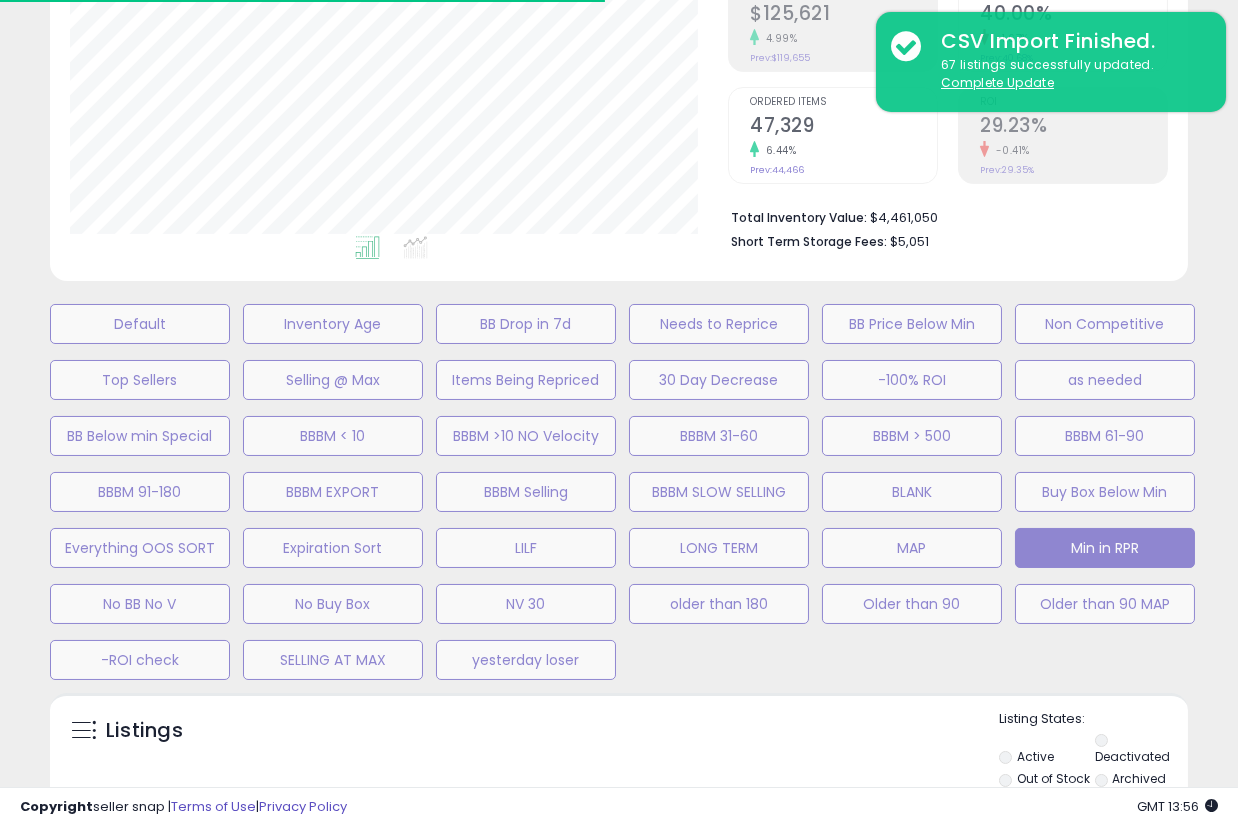 select on "**" 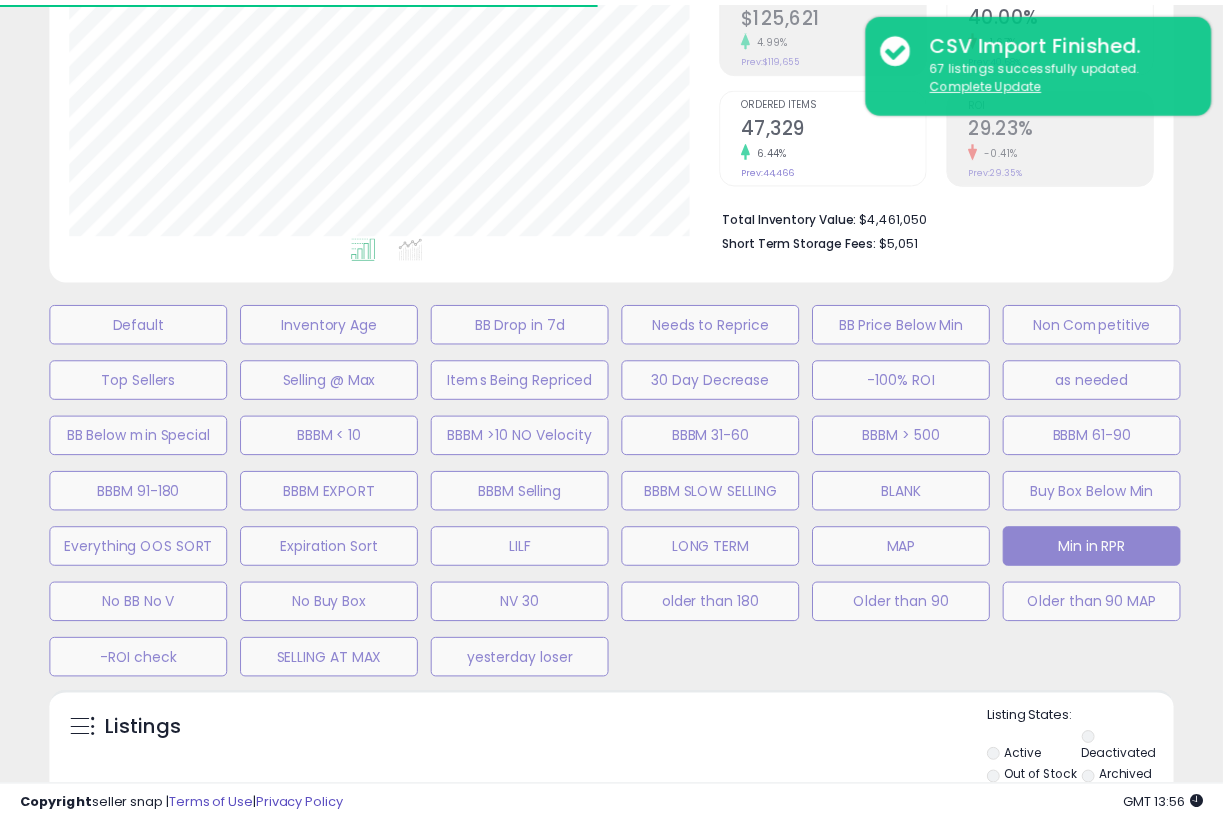 scroll, scrollTop: 410, scrollLeft: 648, axis: both 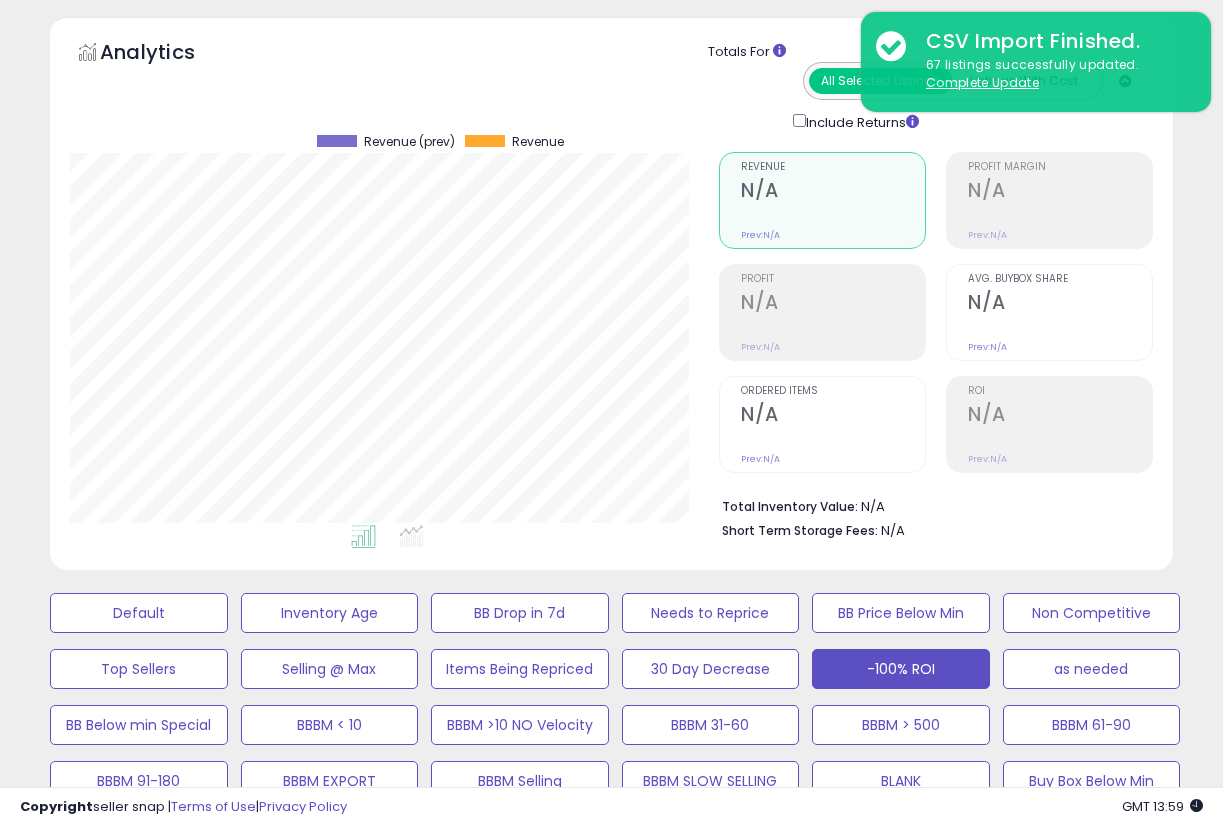 click on "-100% ROI" at bounding box center (139, 613) 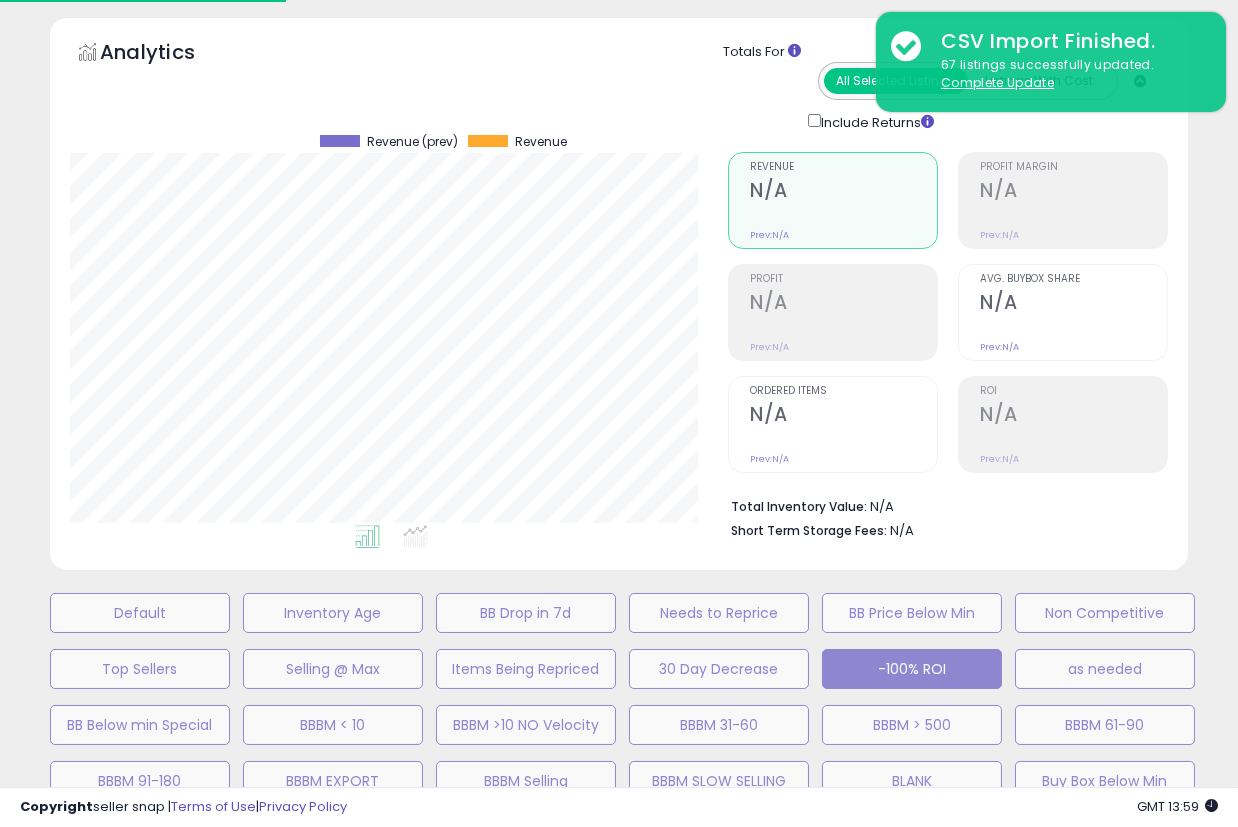 scroll, scrollTop: 999590, scrollLeft: 999341, axis: both 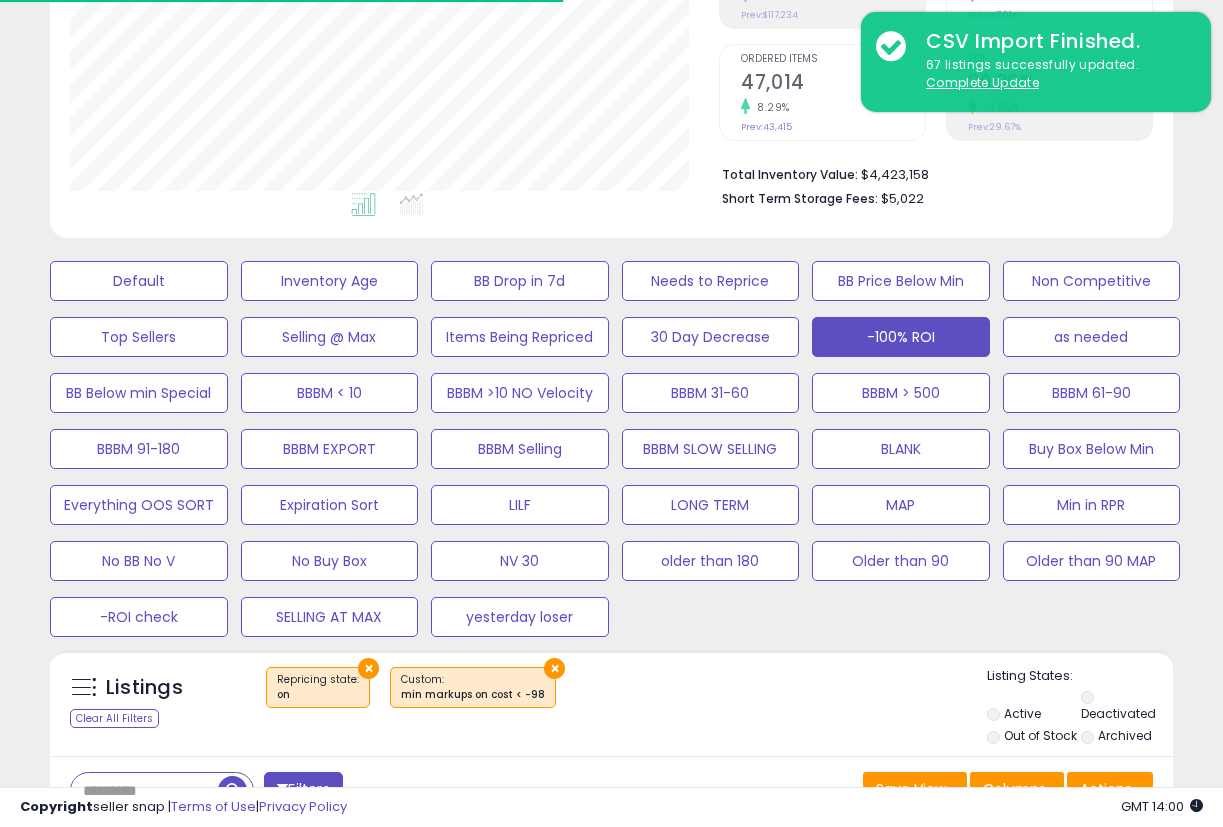 click on "Filters" at bounding box center (303, 789) 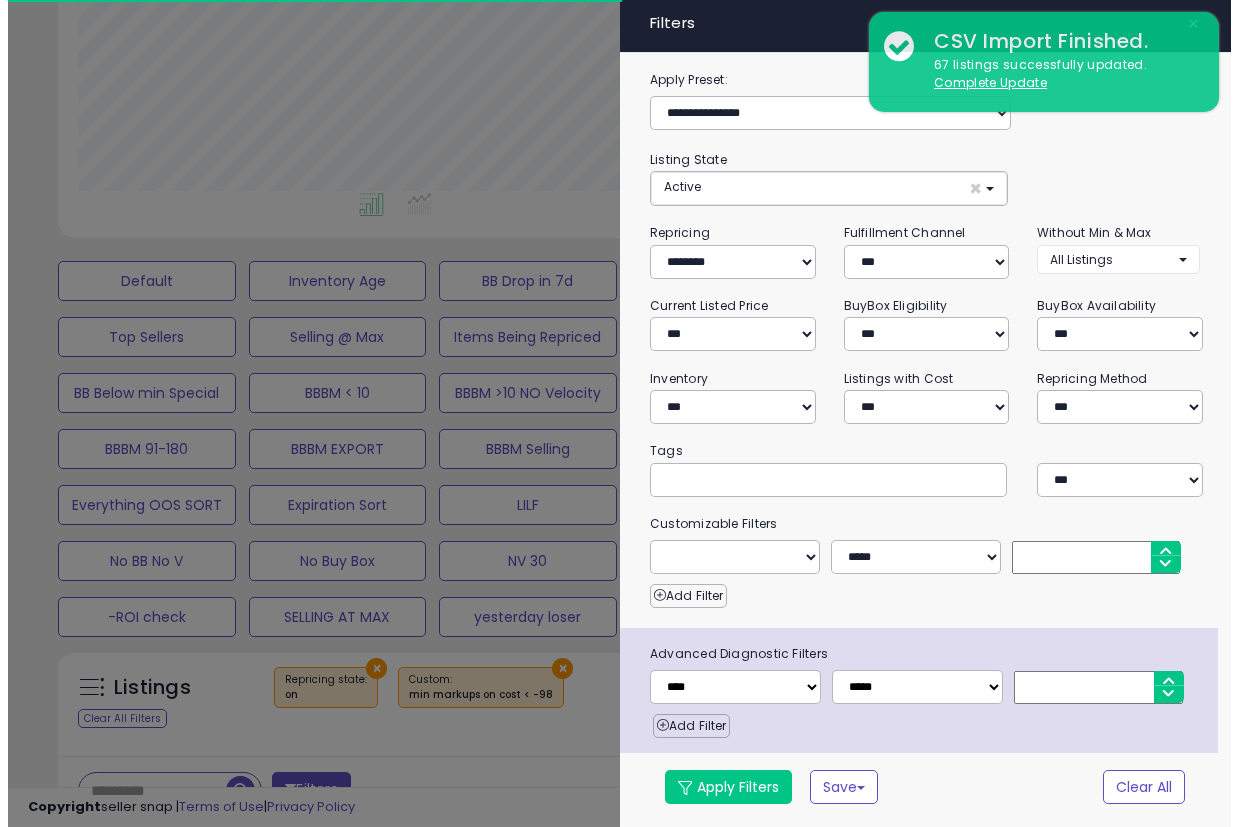scroll, scrollTop: 999590, scrollLeft: 999341, axis: both 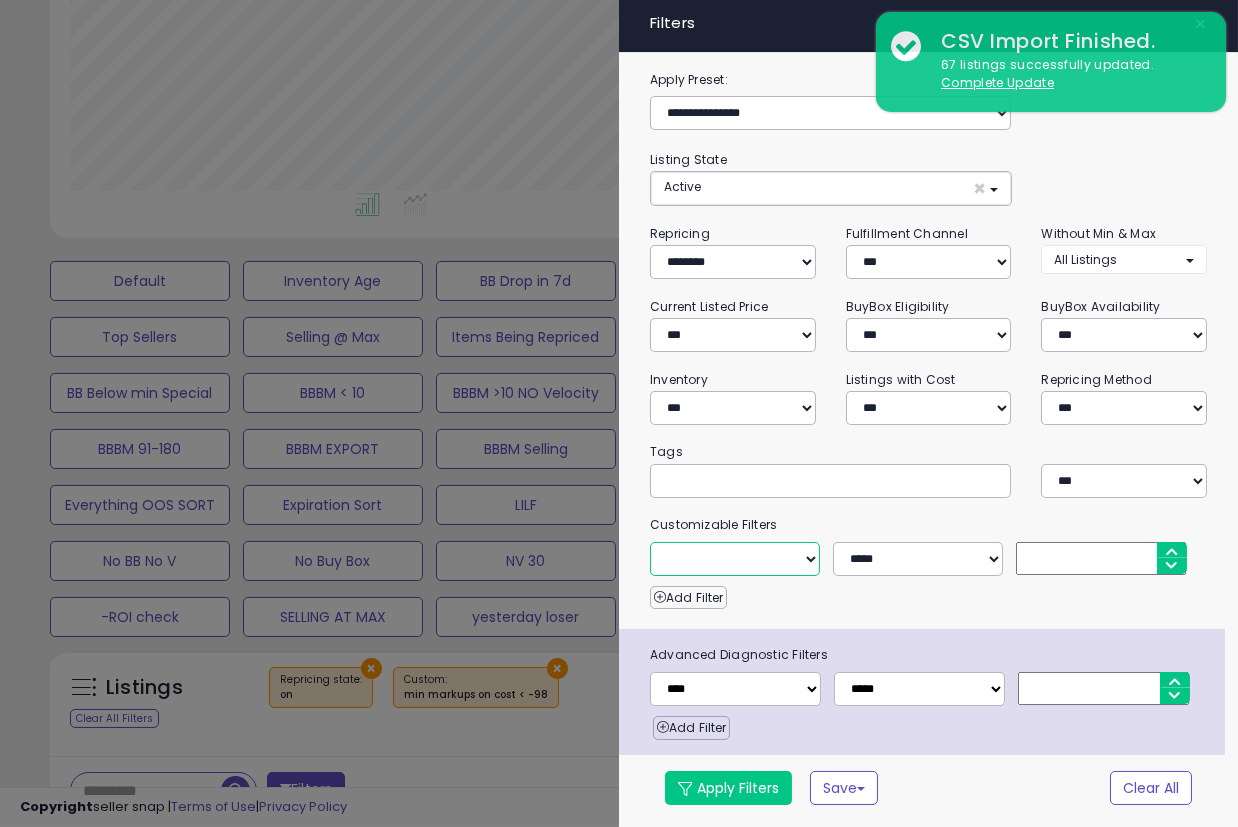 click on "**********" at bounding box center (735, 559) 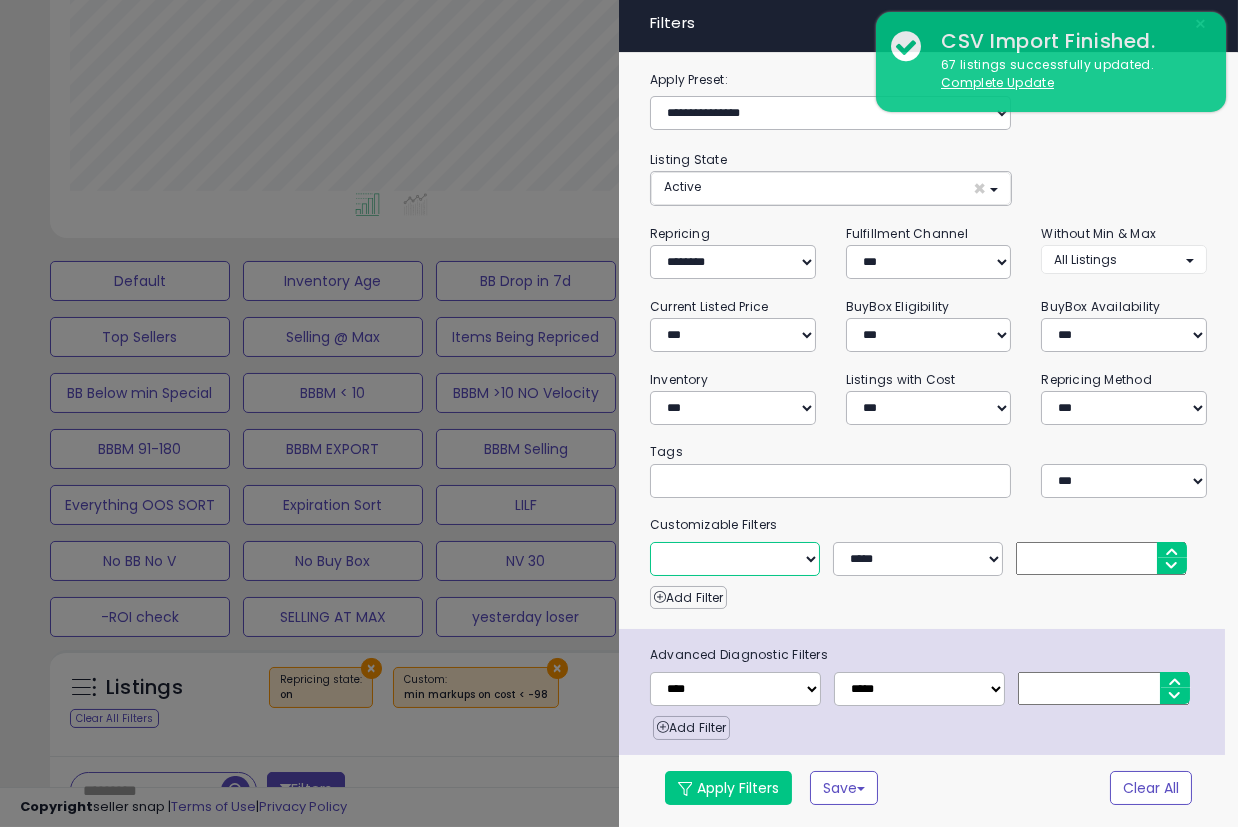 select on "**********" 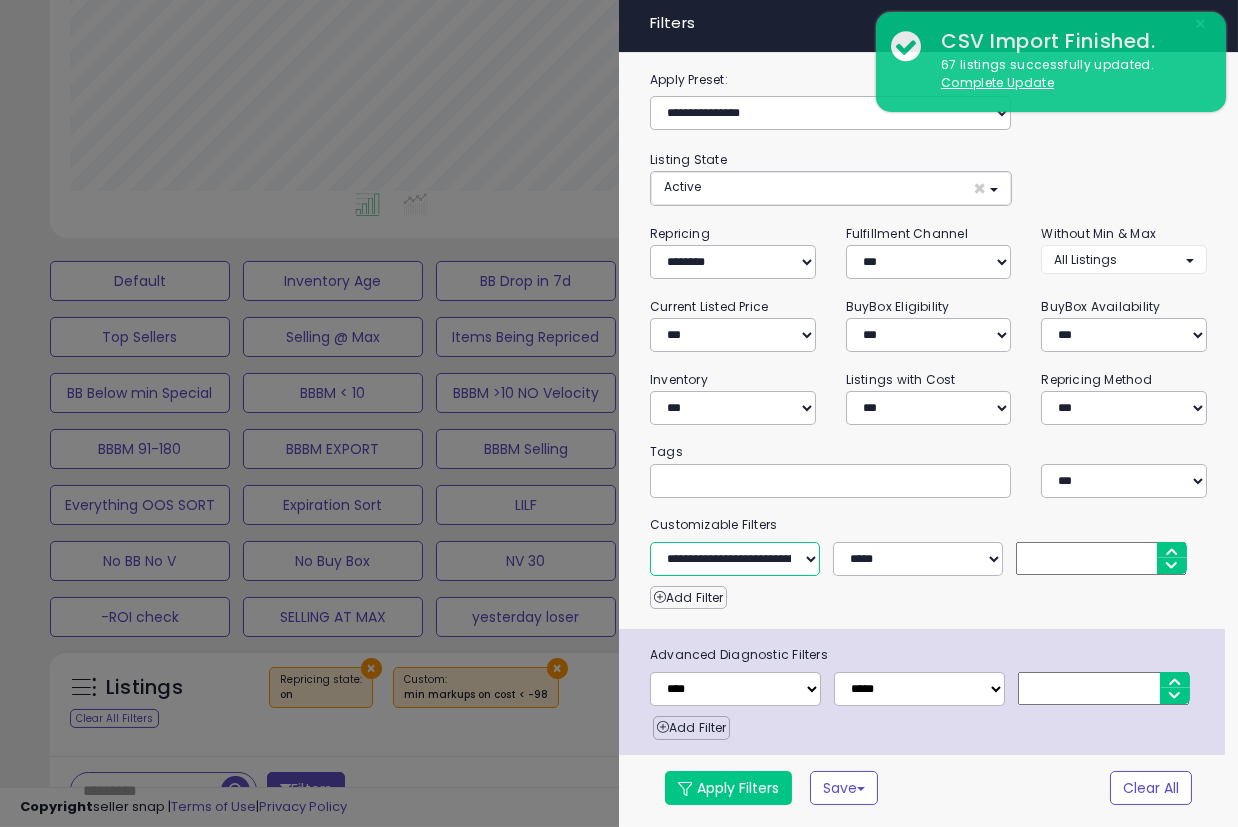 click on "**********" at bounding box center [735, 559] 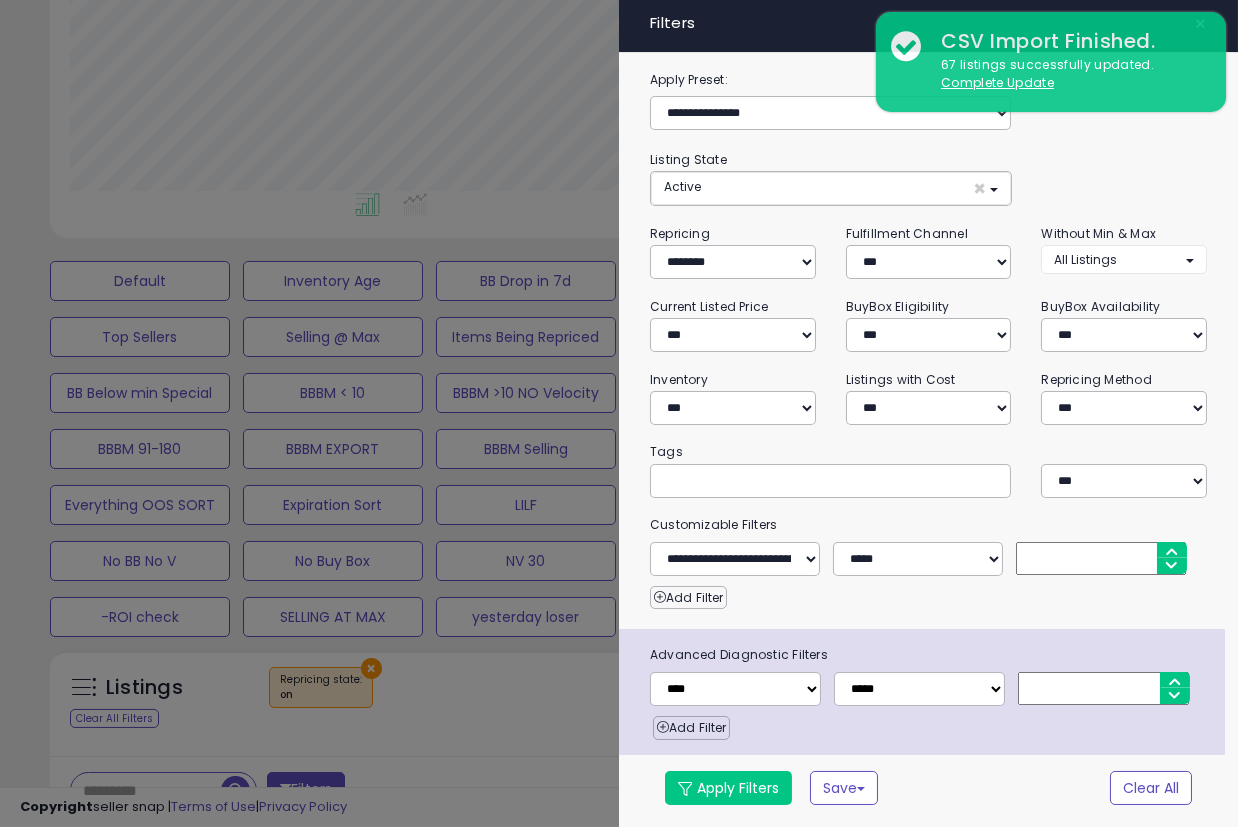click at bounding box center [1101, 558] 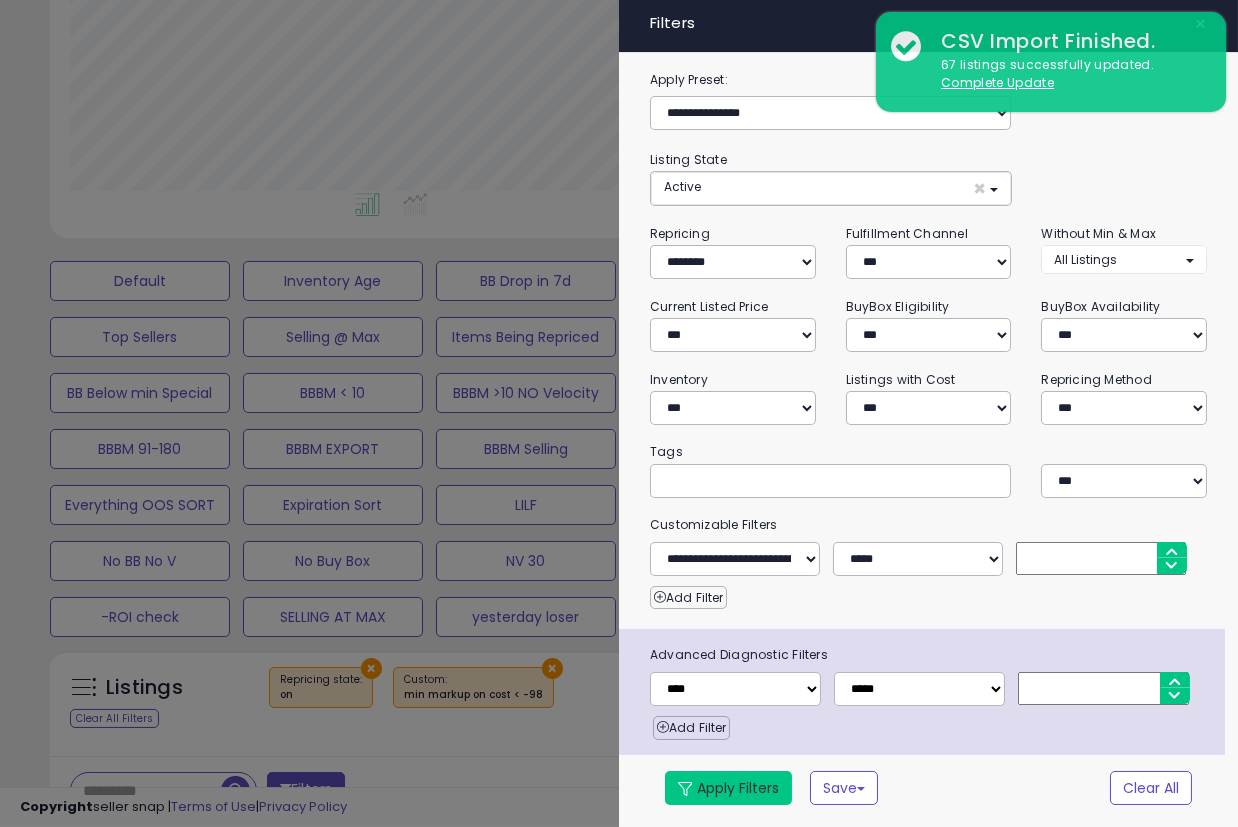 type on "***" 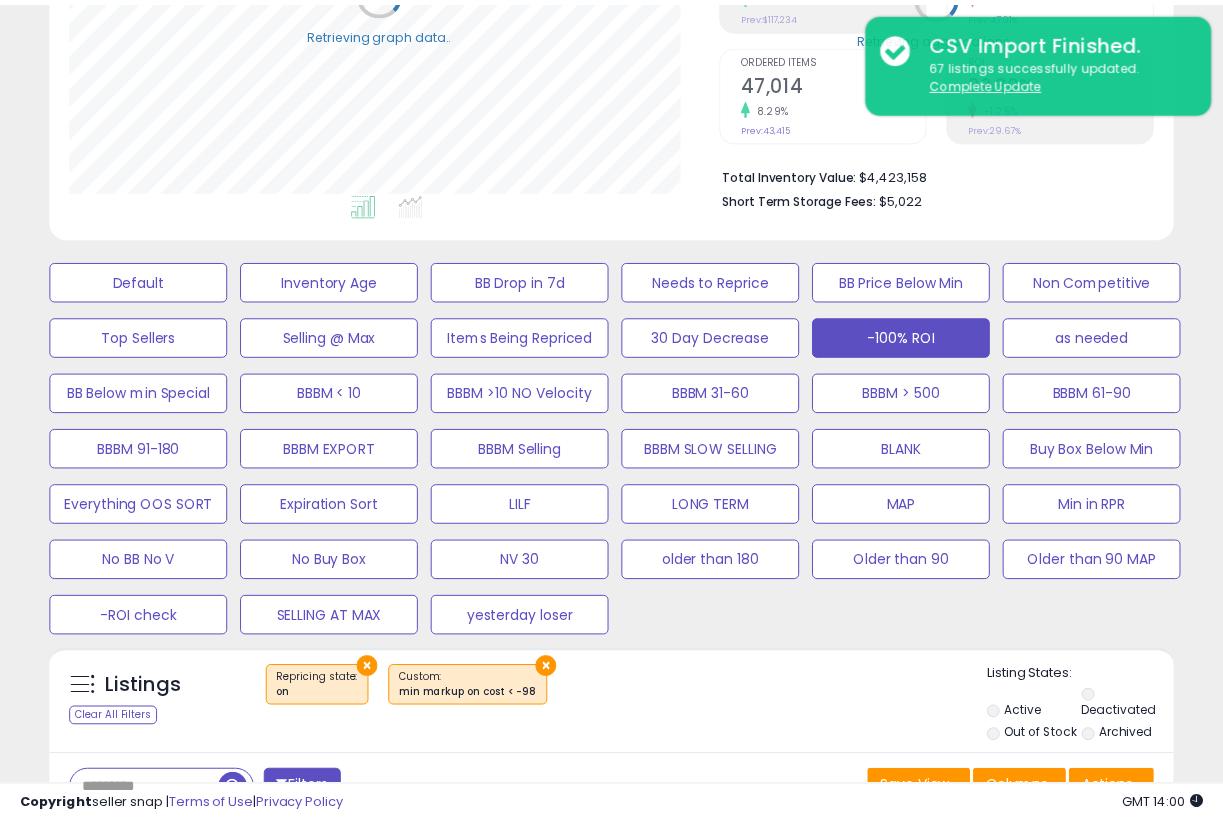 scroll, scrollTop: 410, scrollLeft: 648, axis: both 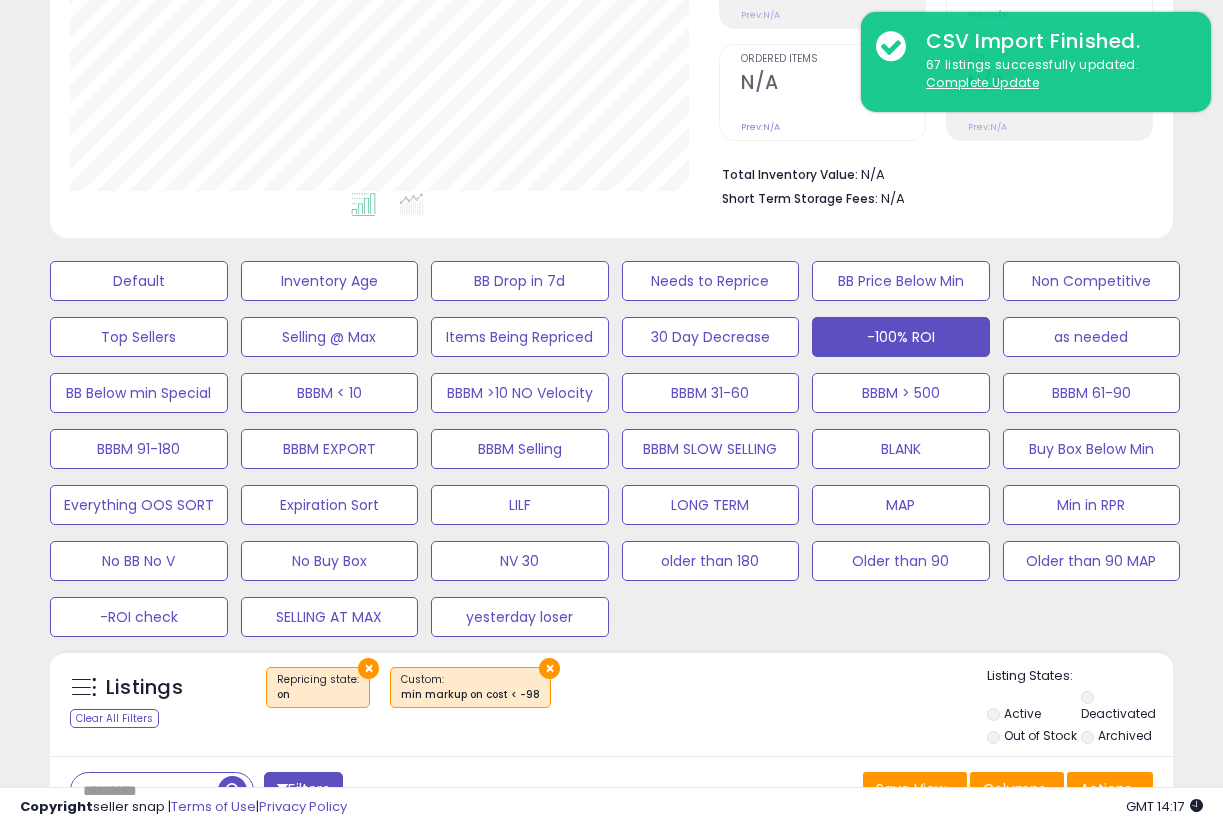 click on "×
Repricing state :
on
× min markup on cost < -98" at bounding box center (613, 695) 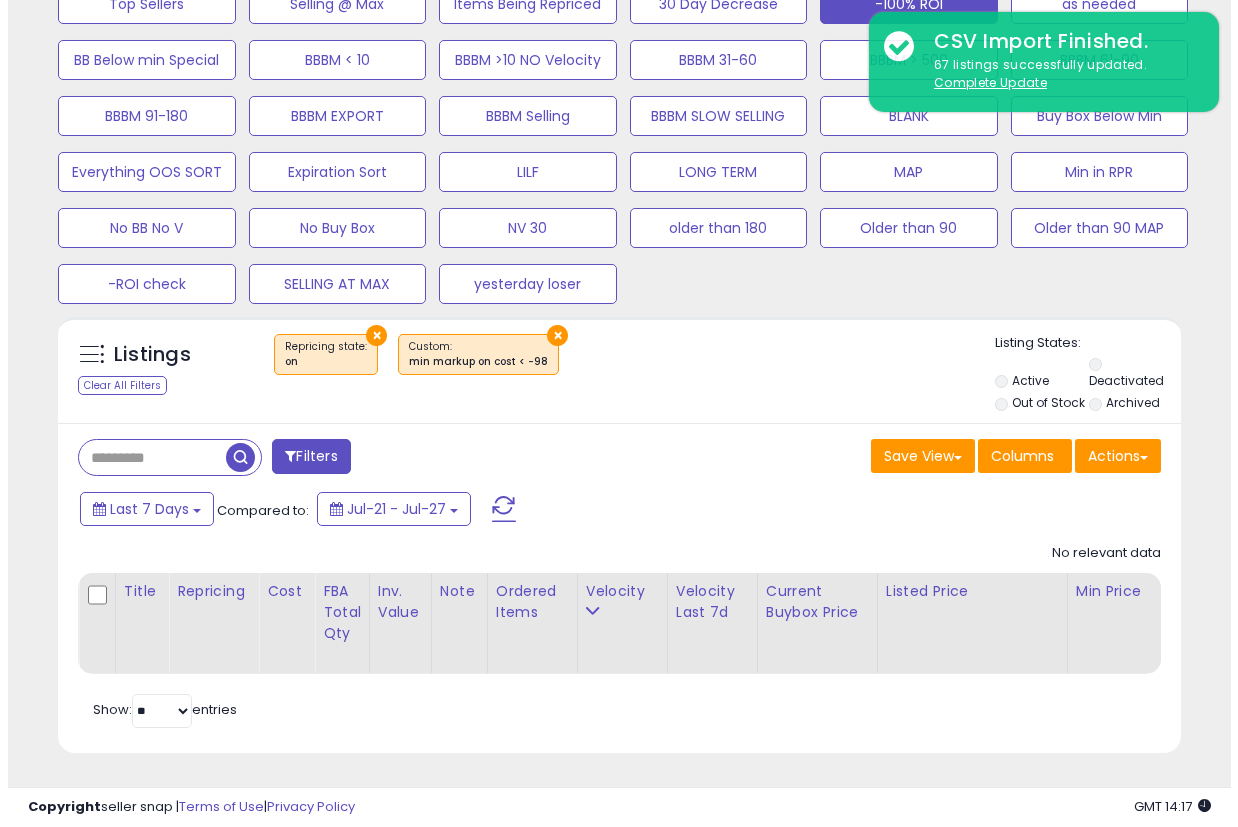 scroll, scrollTop: 734, scrollLeft: 0, axis: vertical 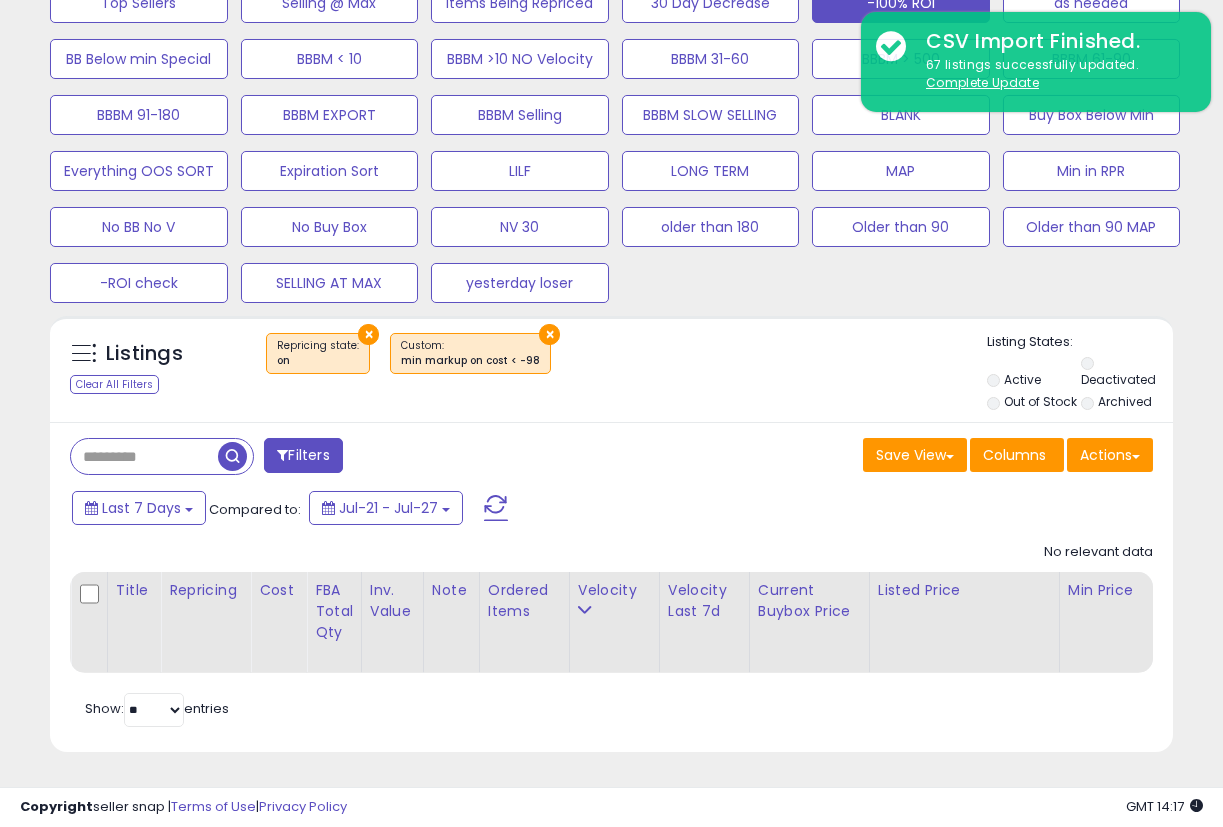 click on "Filters" at bounding box center (303, 455) 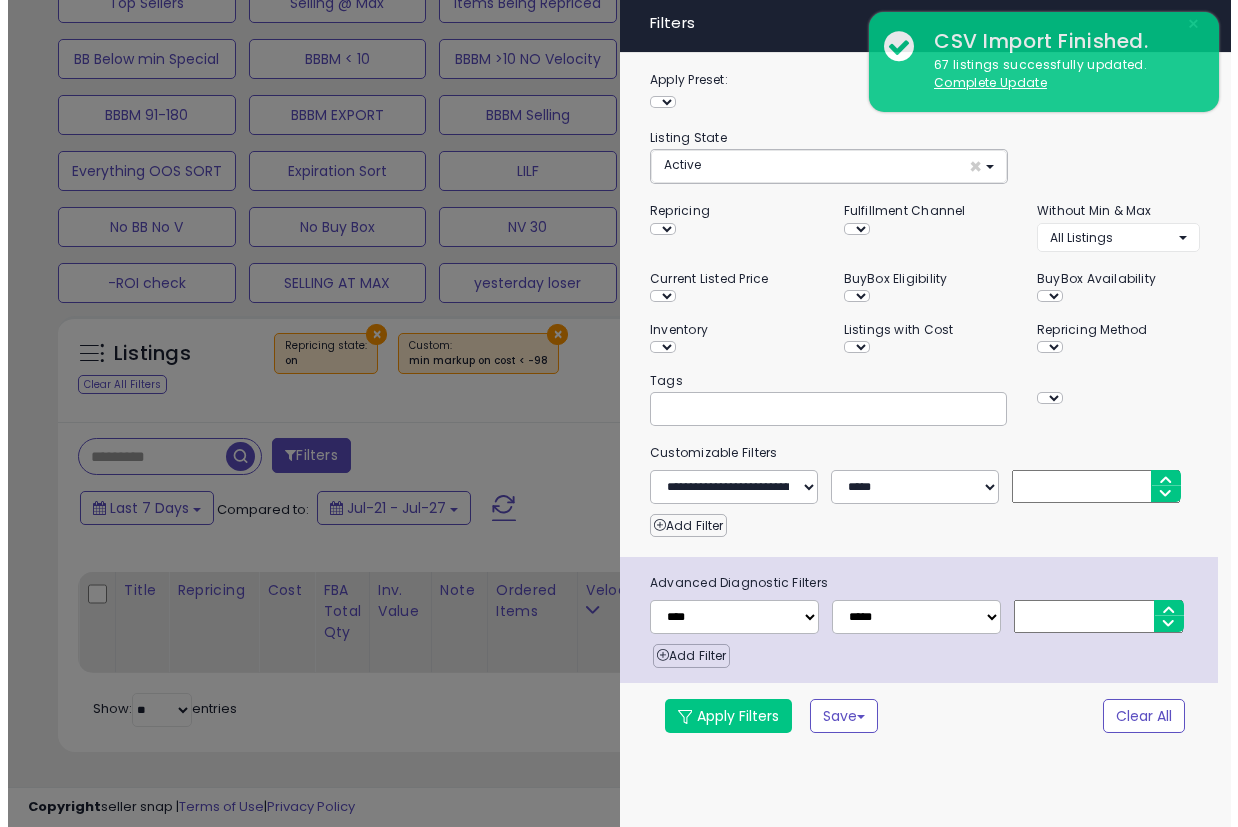 scroll, scrollTop: 999590, scrollLeft: 999341, axis: both 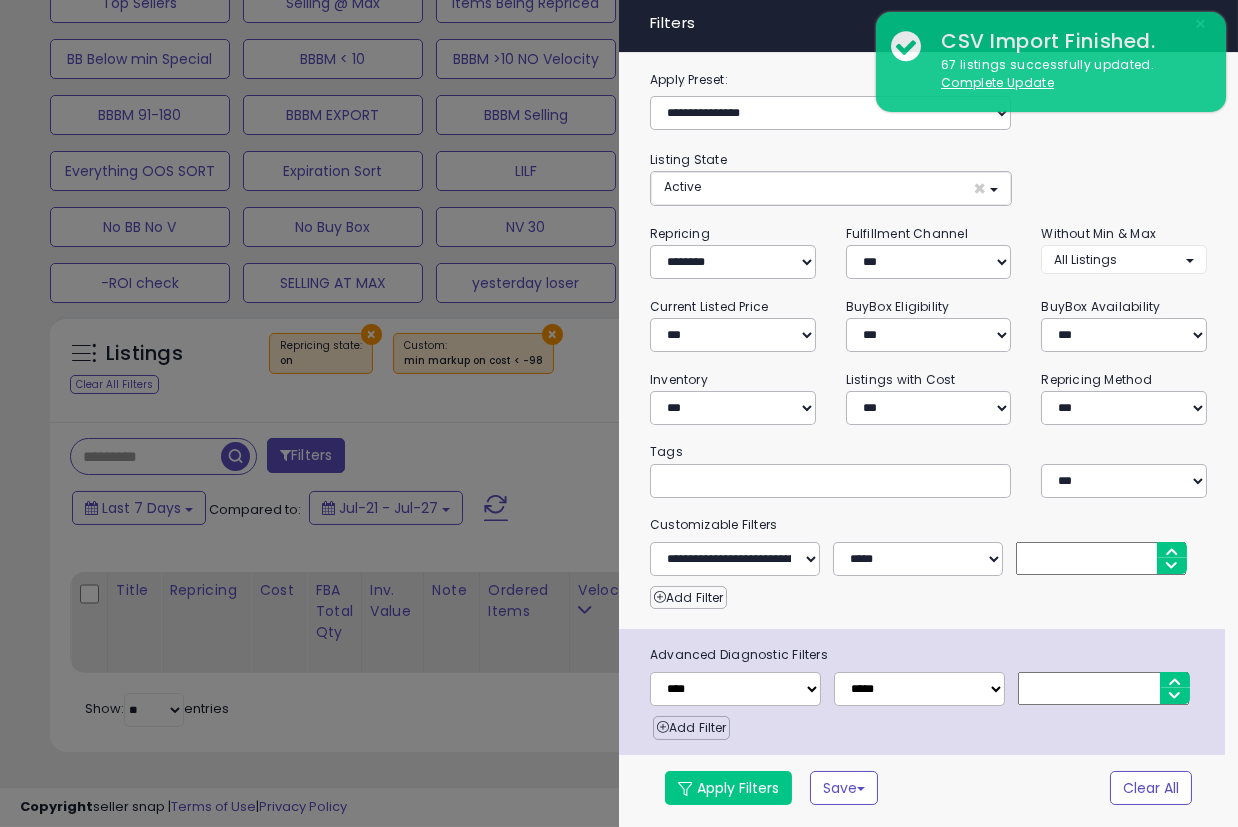 click at bounding box center (619, 413) 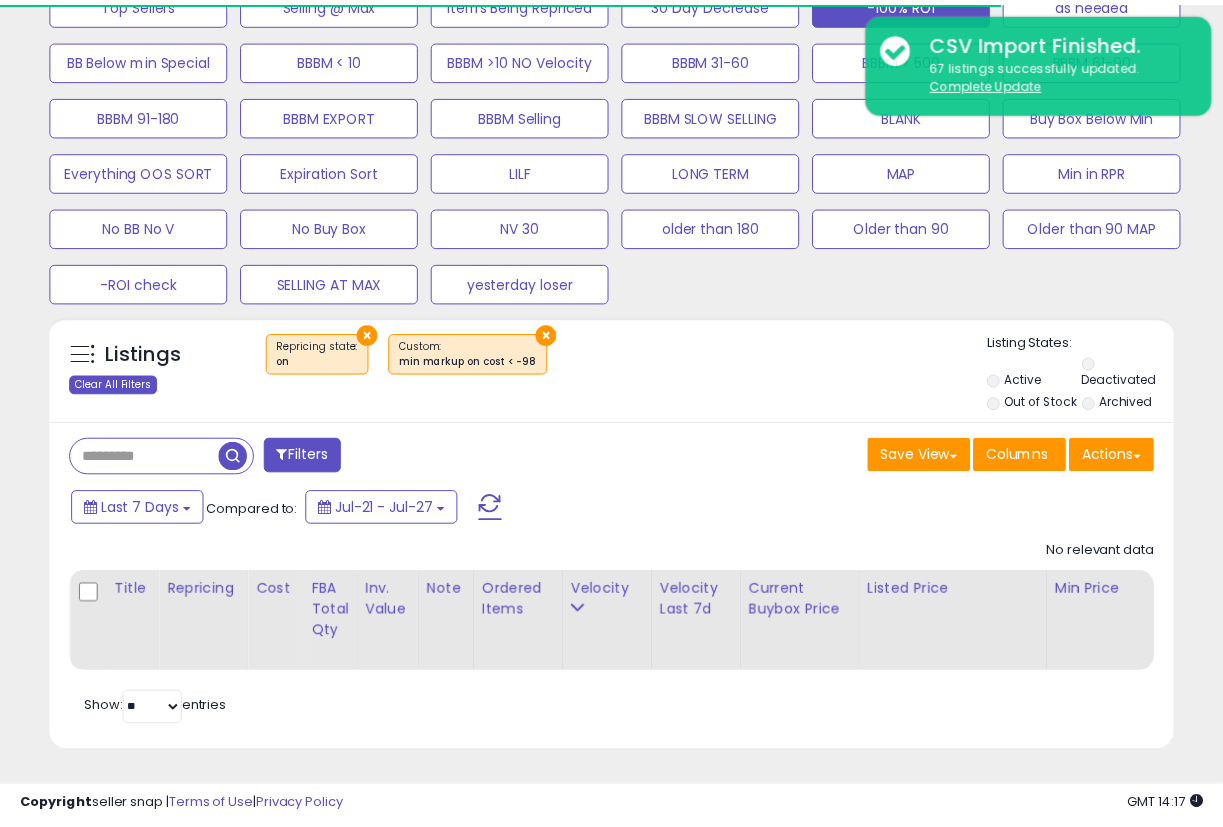 scroll, scrollTop: 410, scrollLeft: 648, axis: both 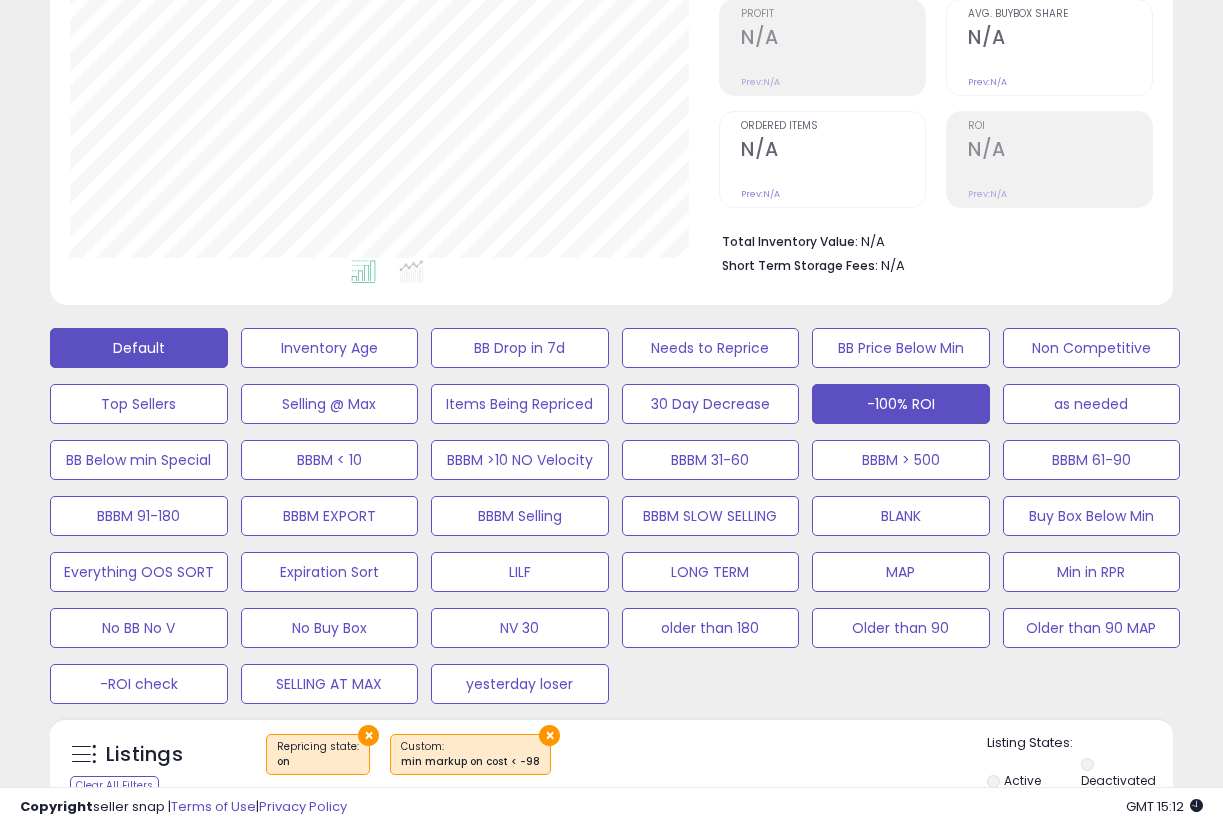 click on "Default" at bounding box center (139, 348) 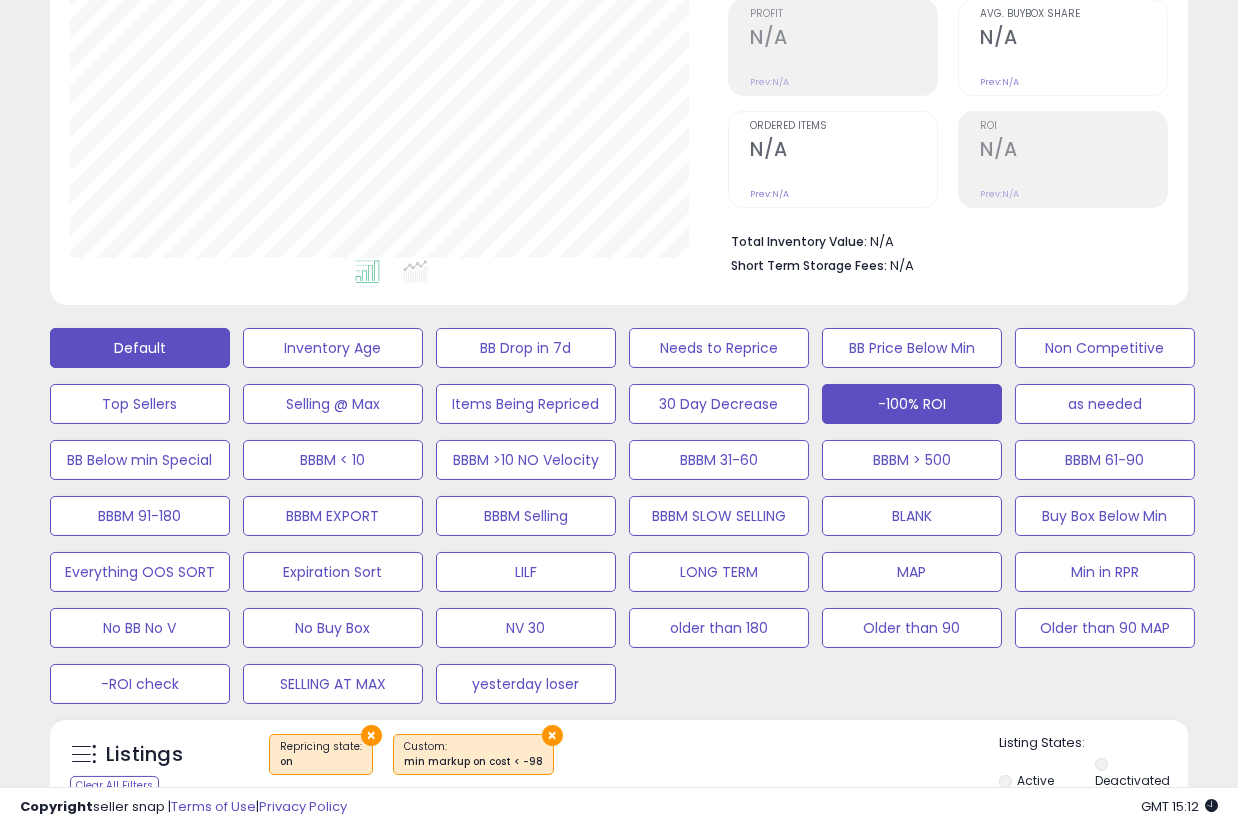 scroll, scrollTop: 999590, scrollLeft: 999341, axis: both 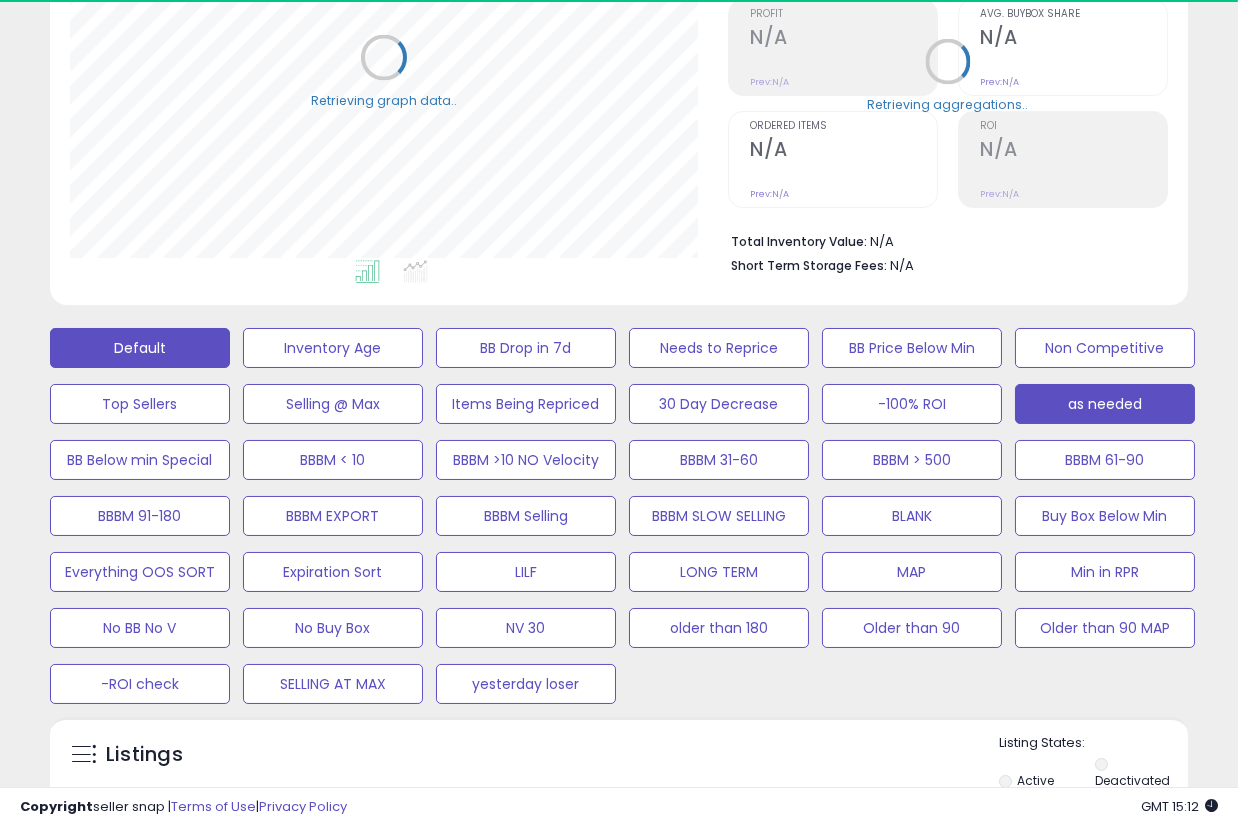 select on "**" 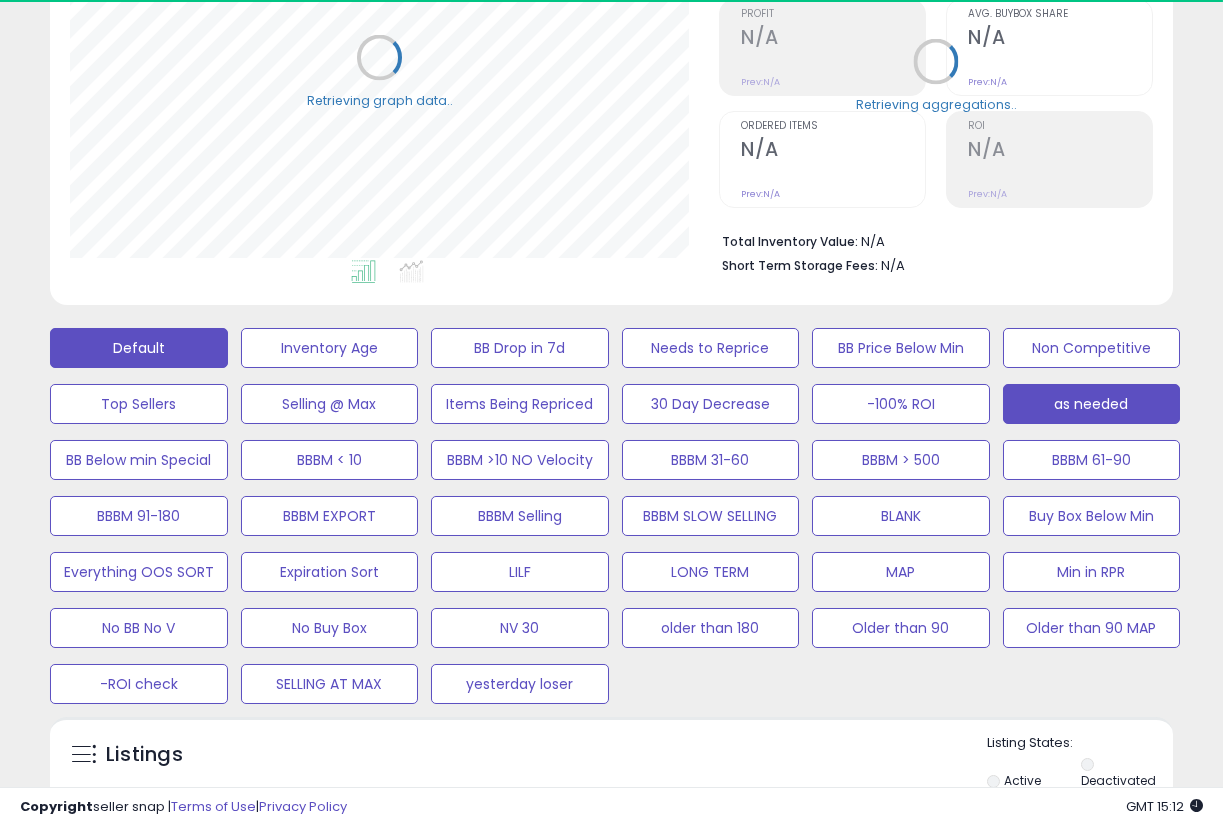 scroll, scrollTop: 410, scrollLeft: 648, axis: both 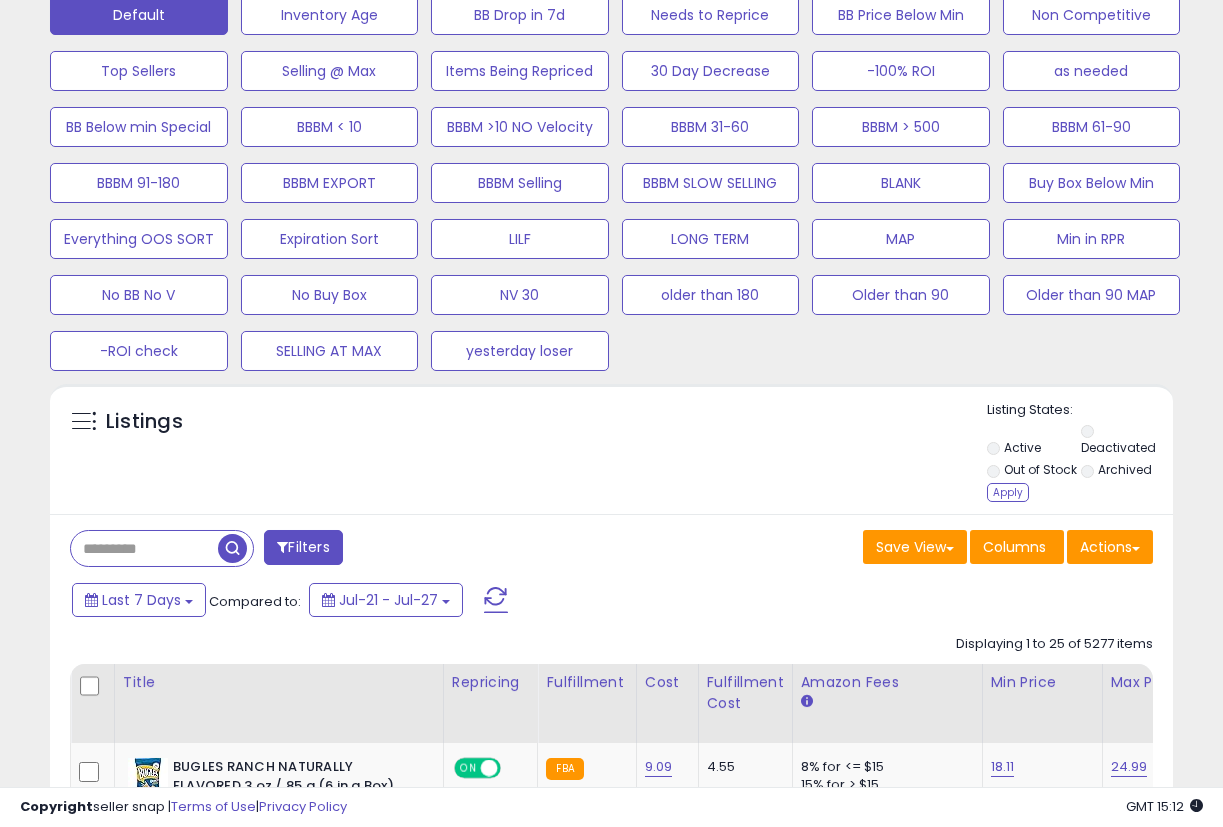 click on "Apply" at bounding box center [1008, 492] 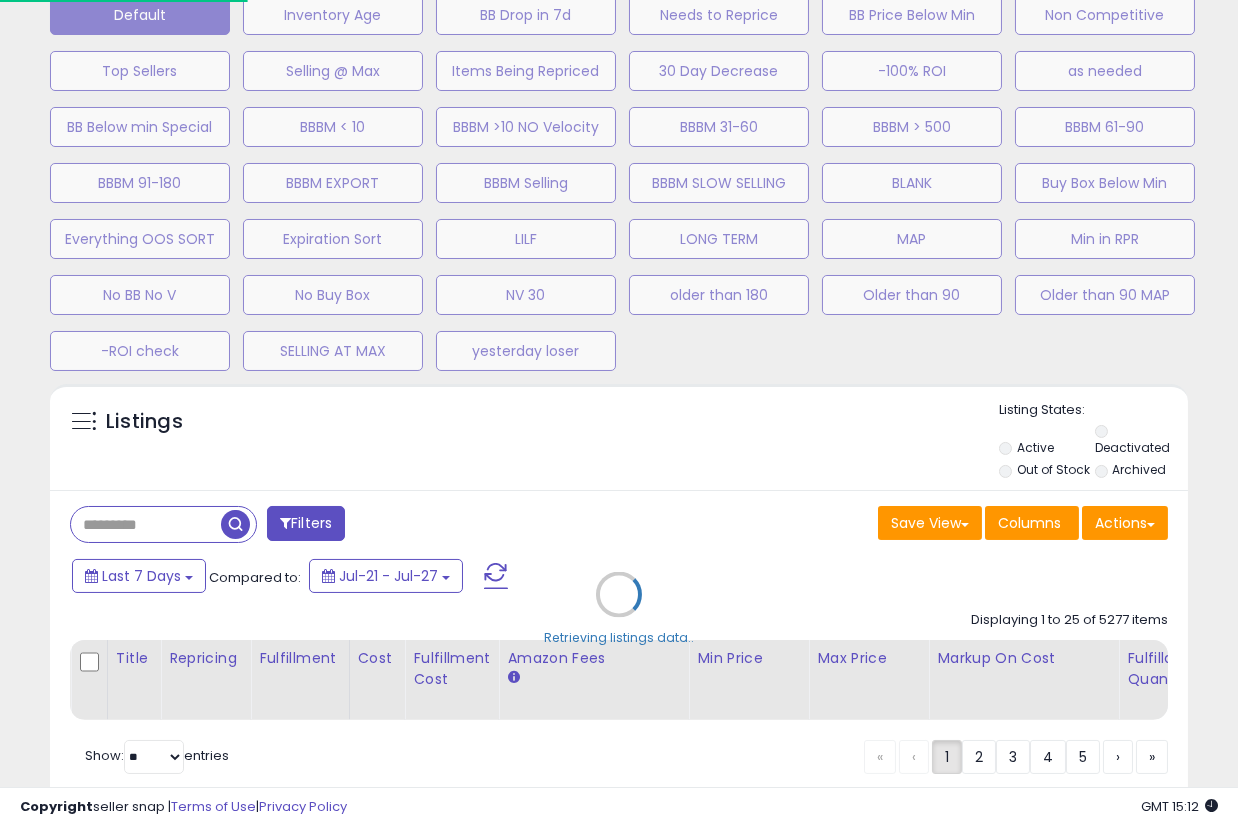 scroll, scrollTop: 999590, scrollLeft: 999341, axis: both 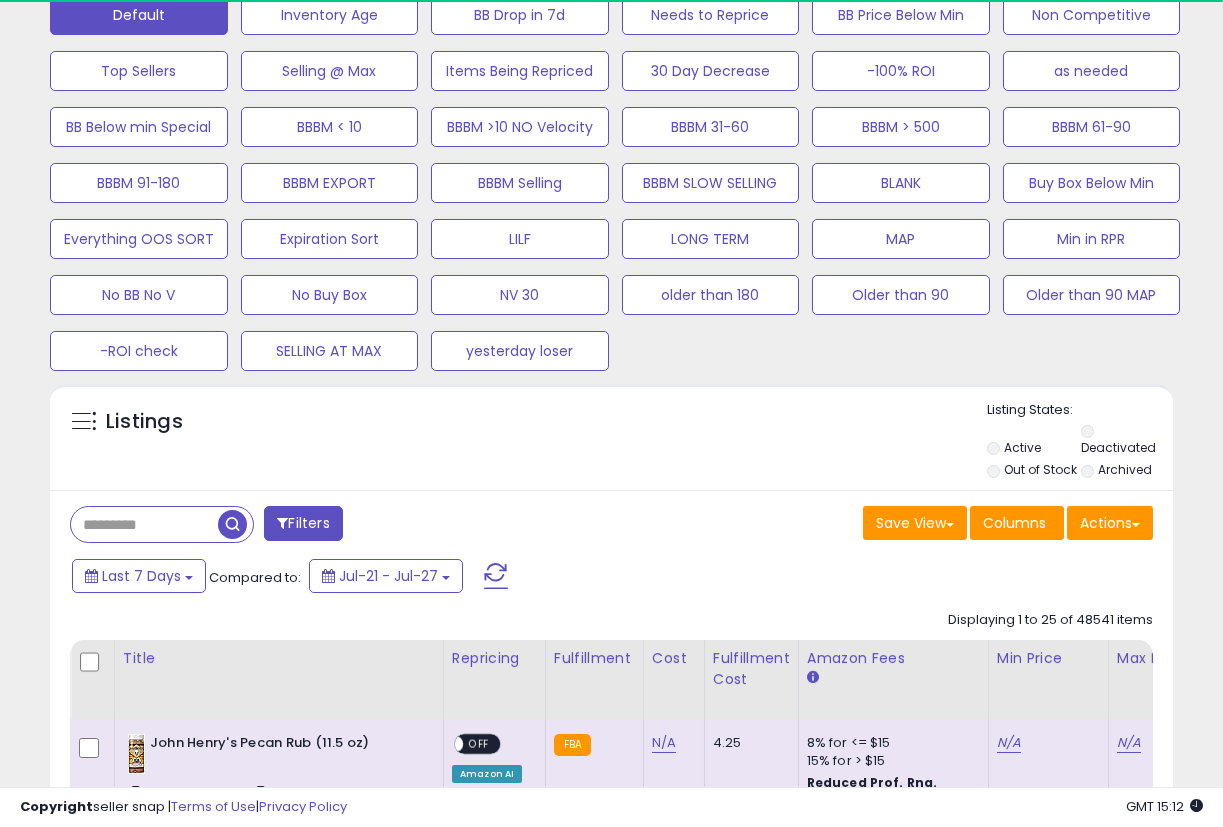 click at bounding box center [144, 524] 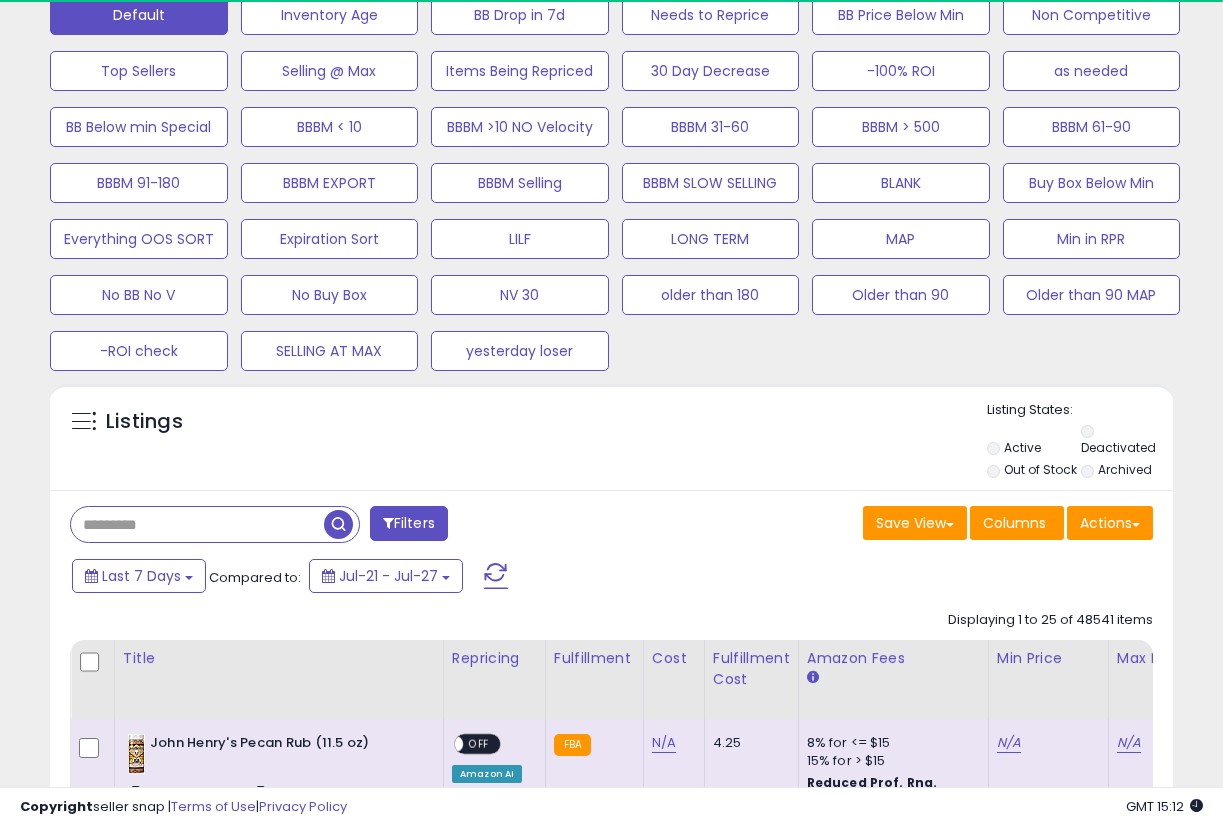paste on "**********" 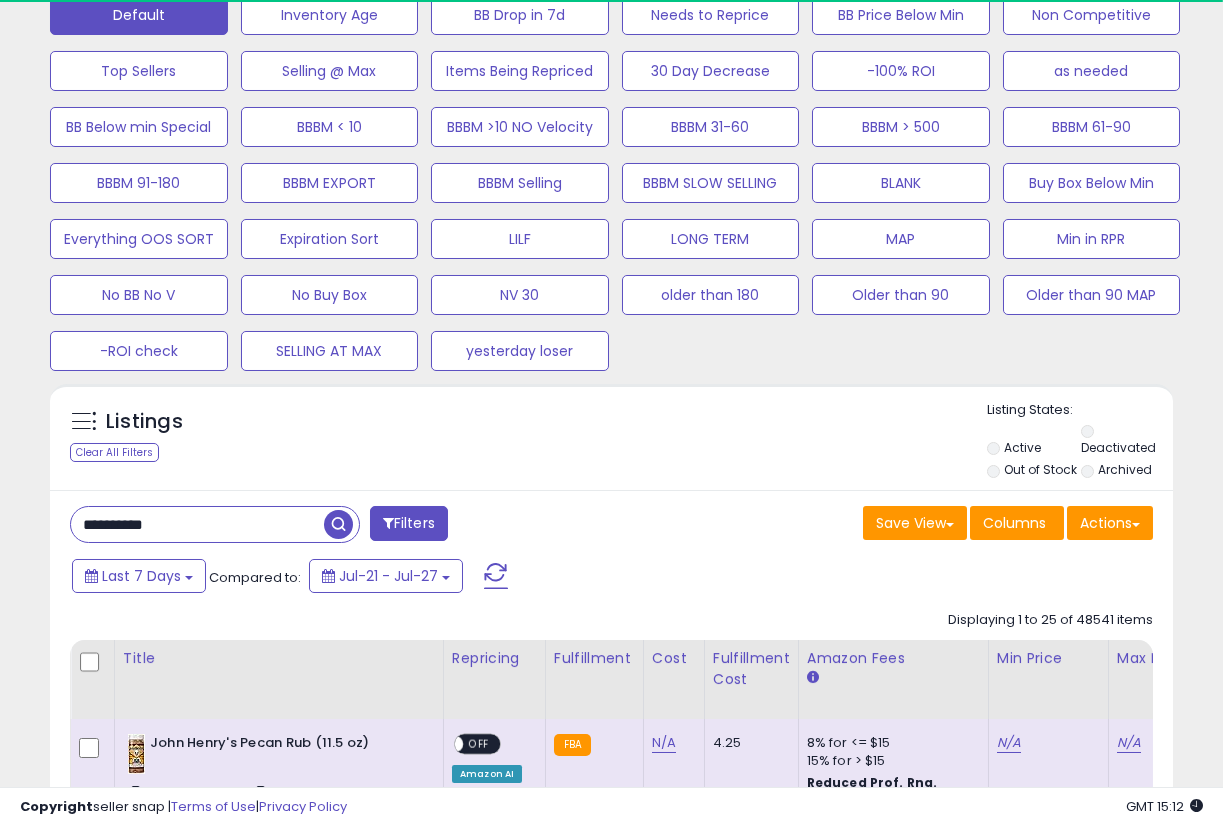 type on "**********" 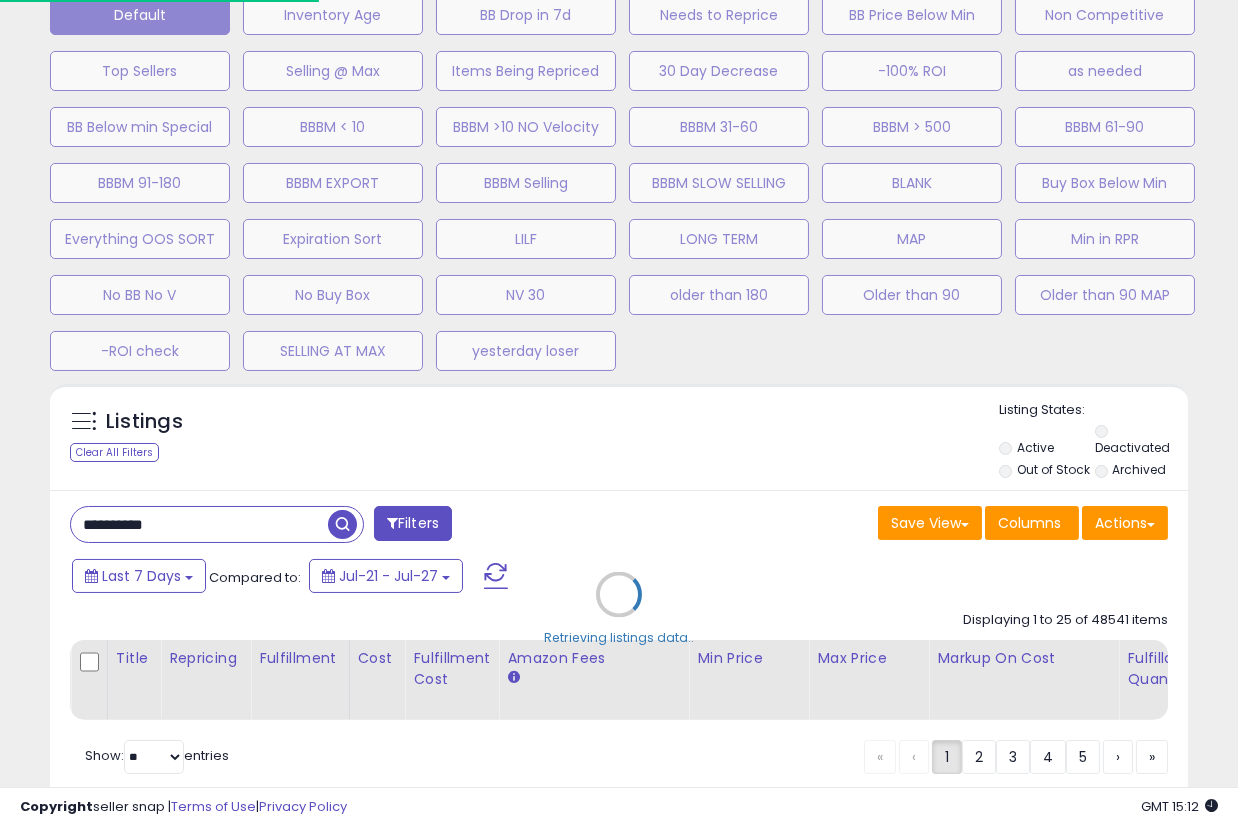 scroll, scrollTop: 999590, scrollLeft: 999341, axis: both 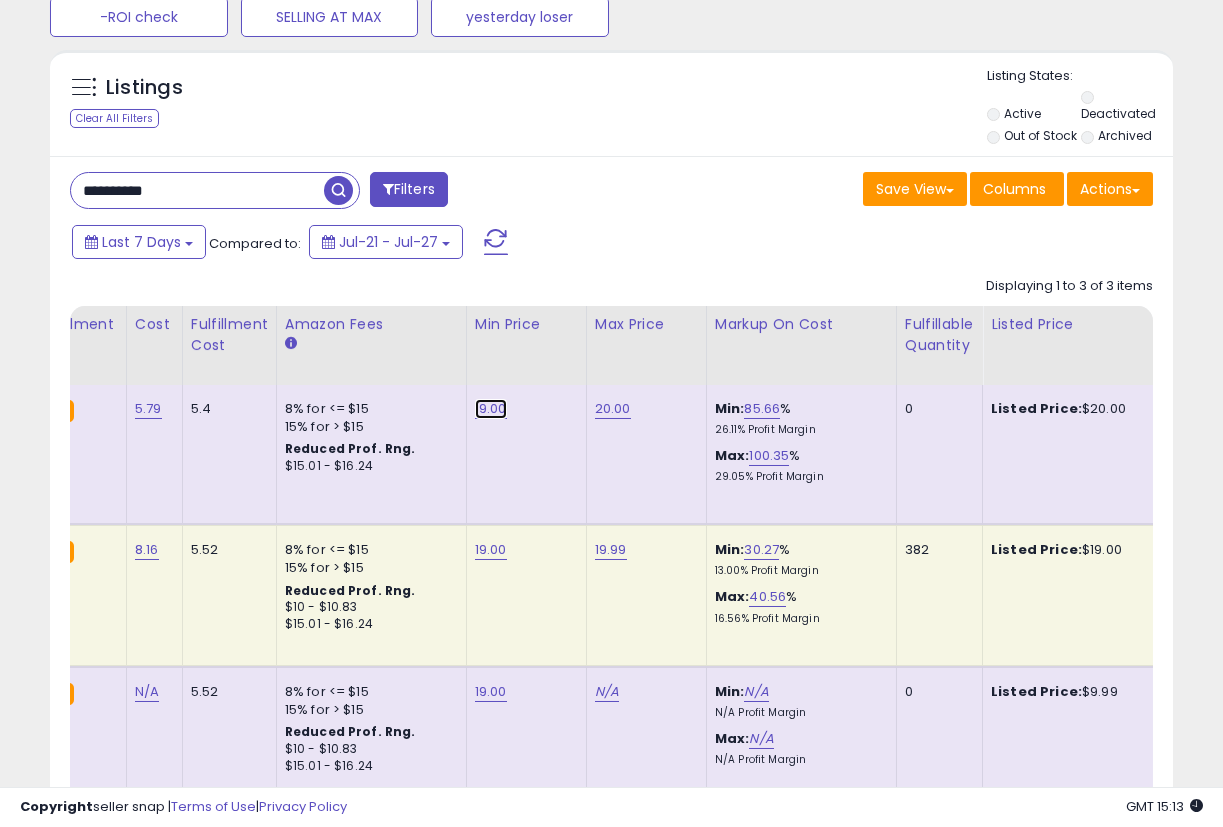 click on "19.00" at bounding box center [491, 409] 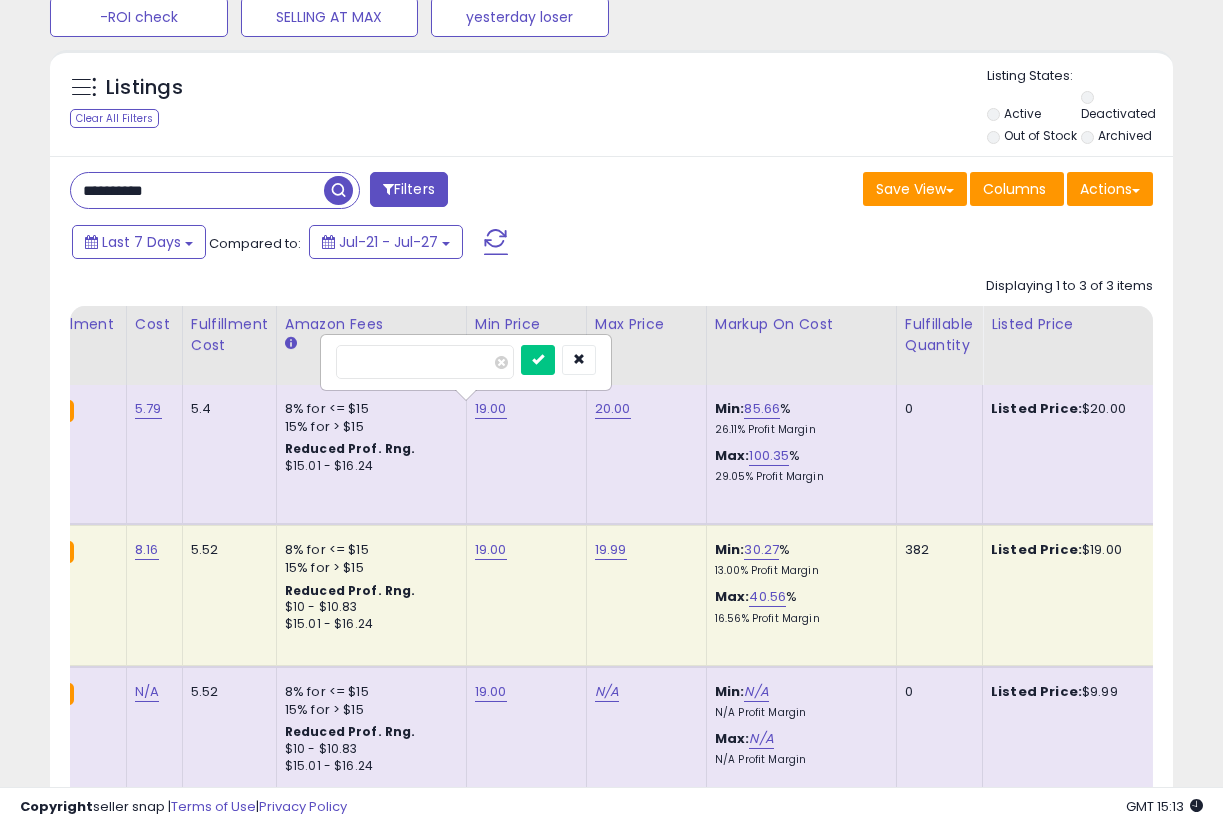 drag, startPoint x: 353, startPoint y: 355, endPoint x: 422, endPoint y: 351, distance: 69.115845 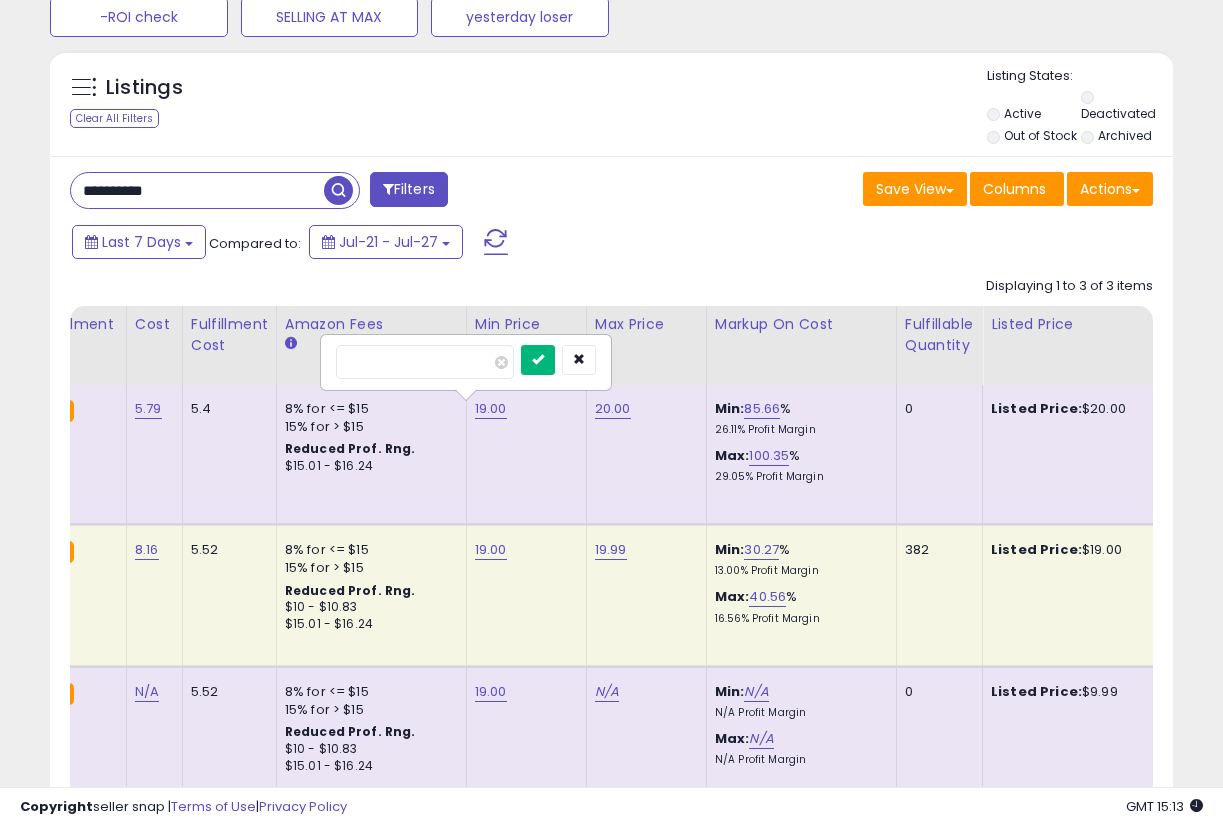 type on "**" 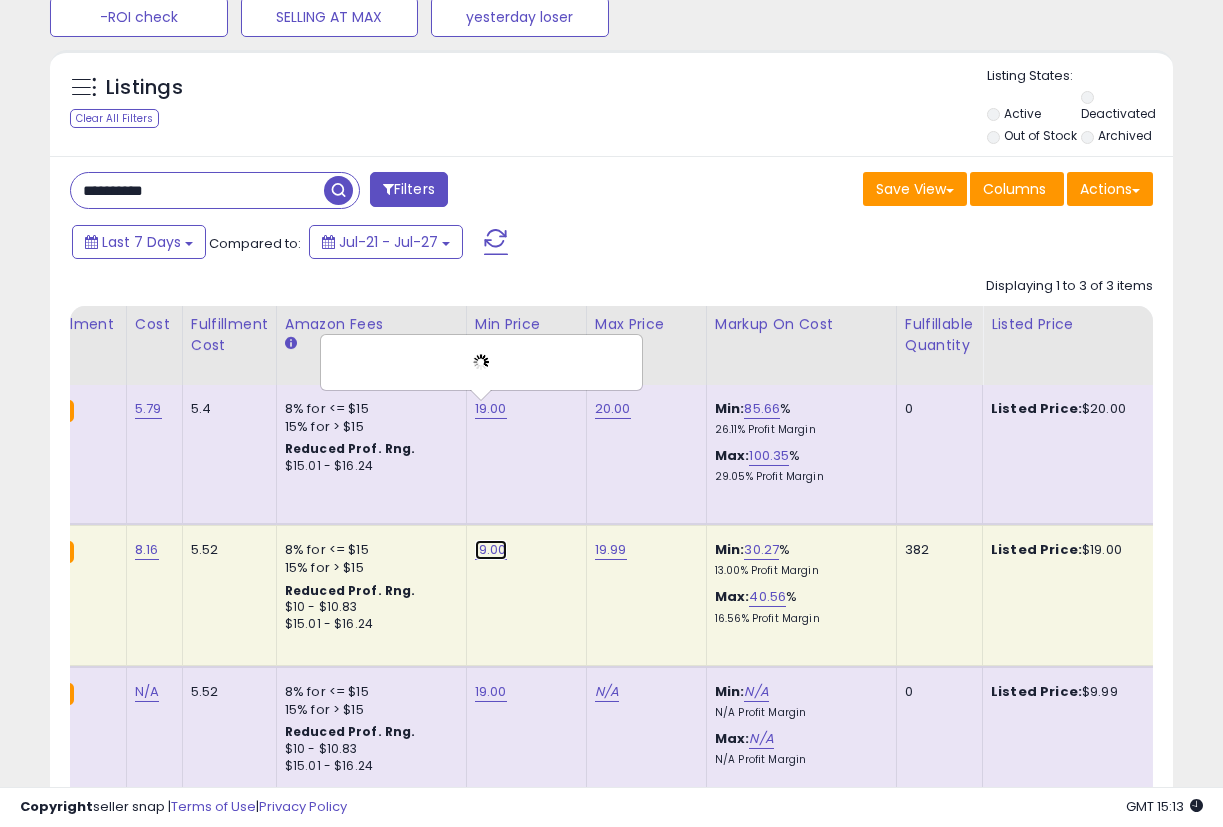 click on "19.00" at bounding box center [491, 550] 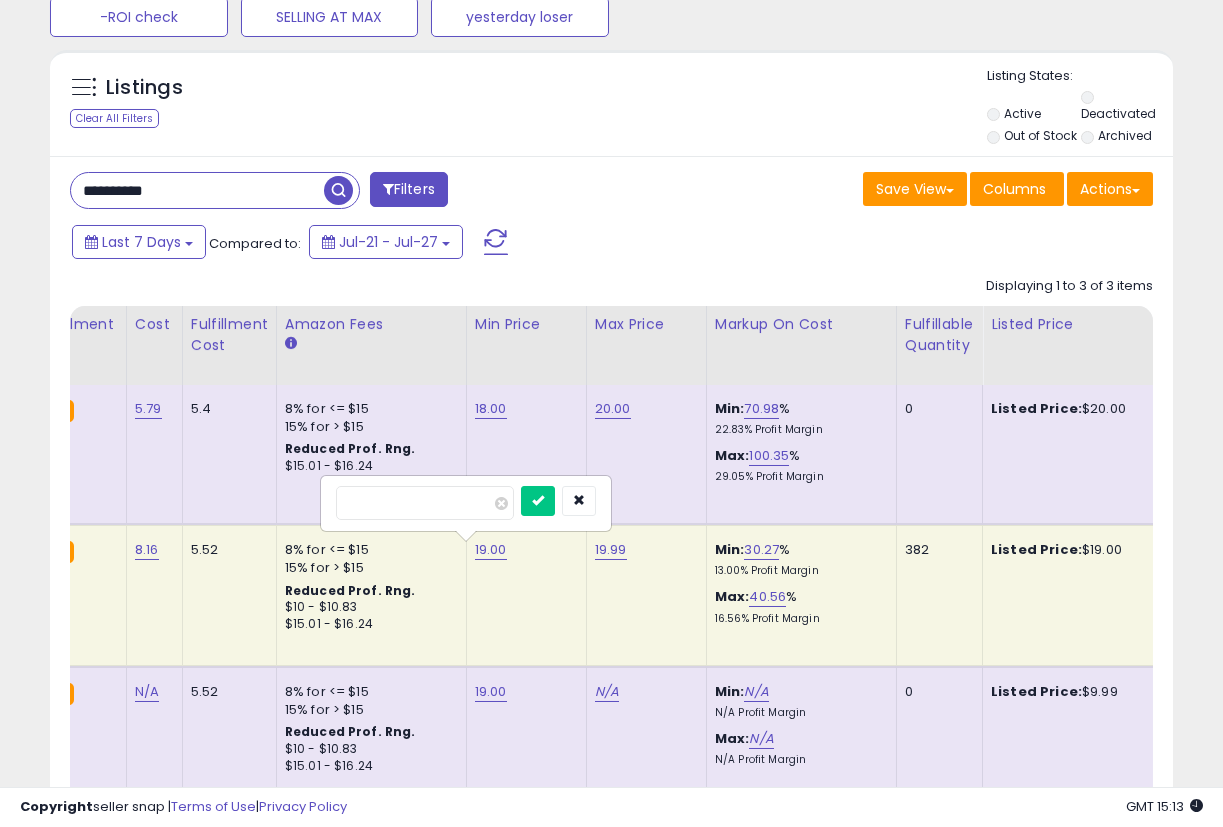 drag, startPoint x: 361, startPoint y: 492, endPoint x: 446, endPoint y: 471, distance: 87.555695 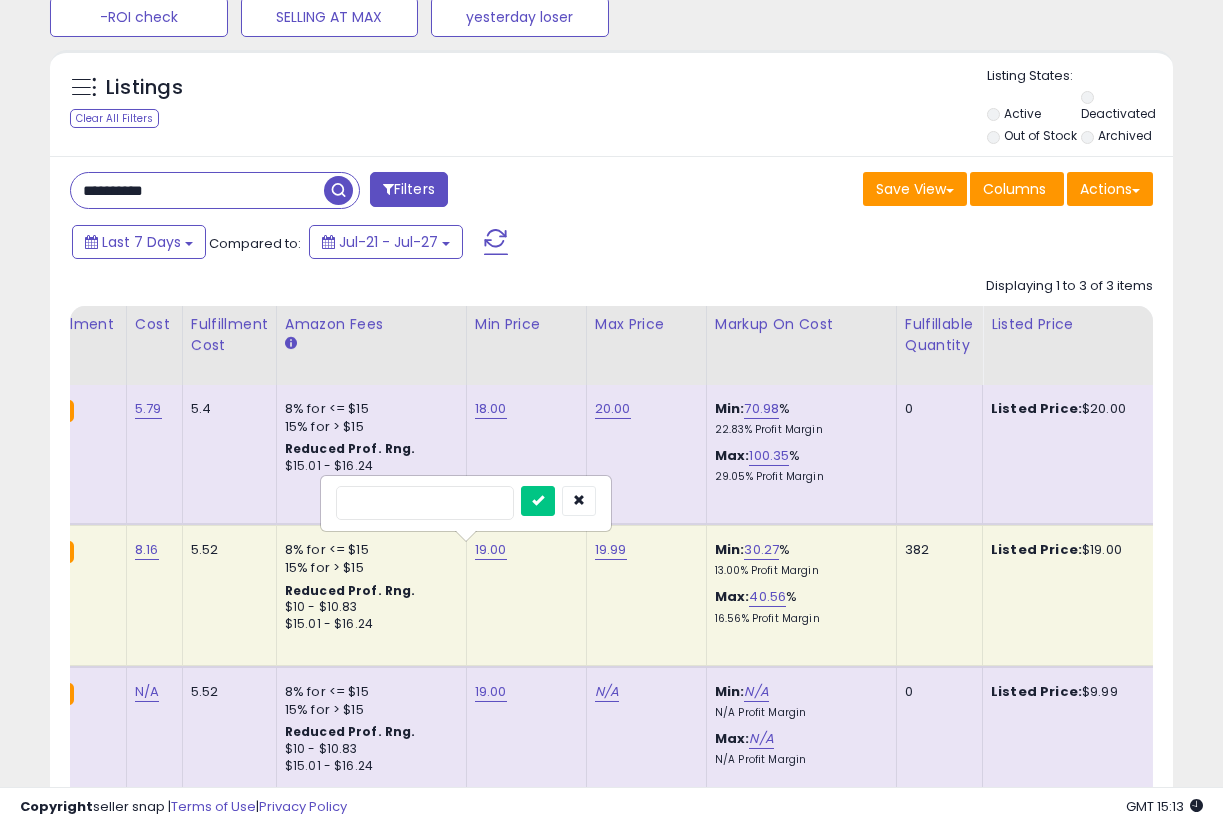 type on "*" 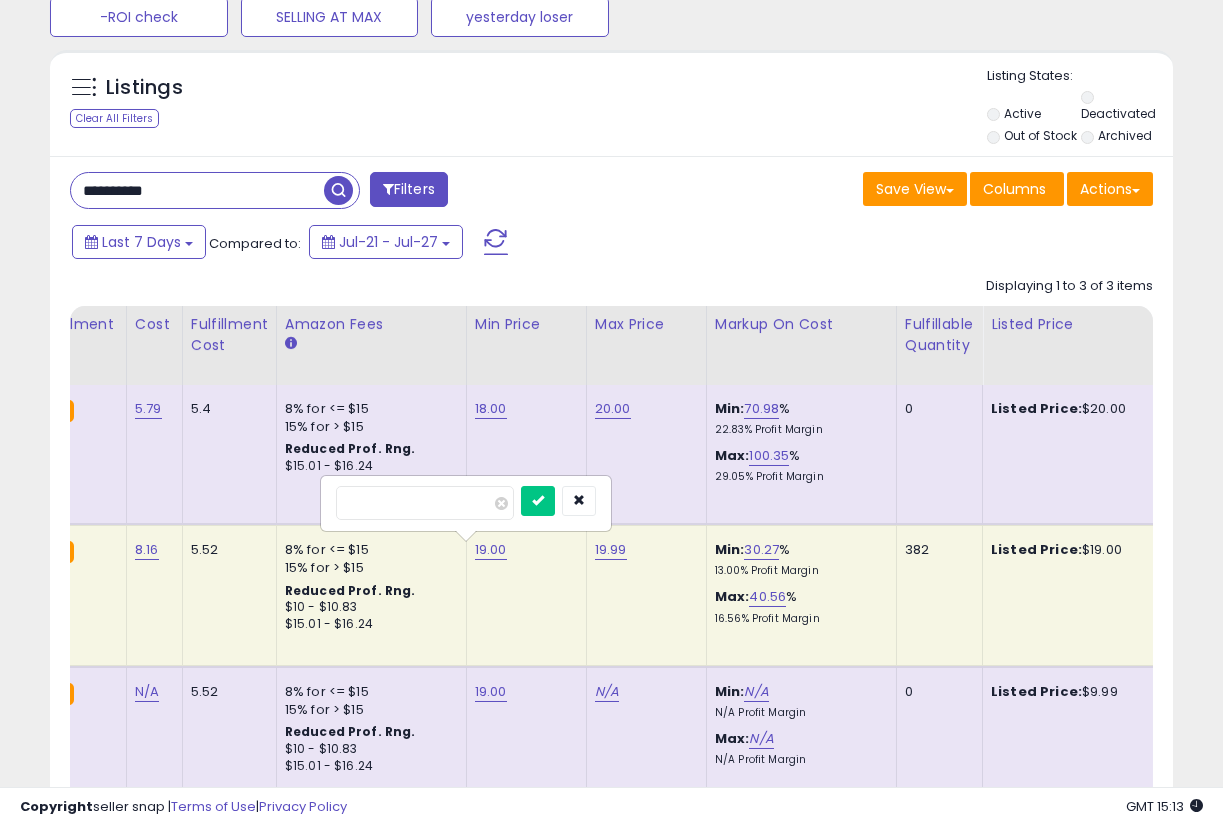 click at bounding box center [538, 501] 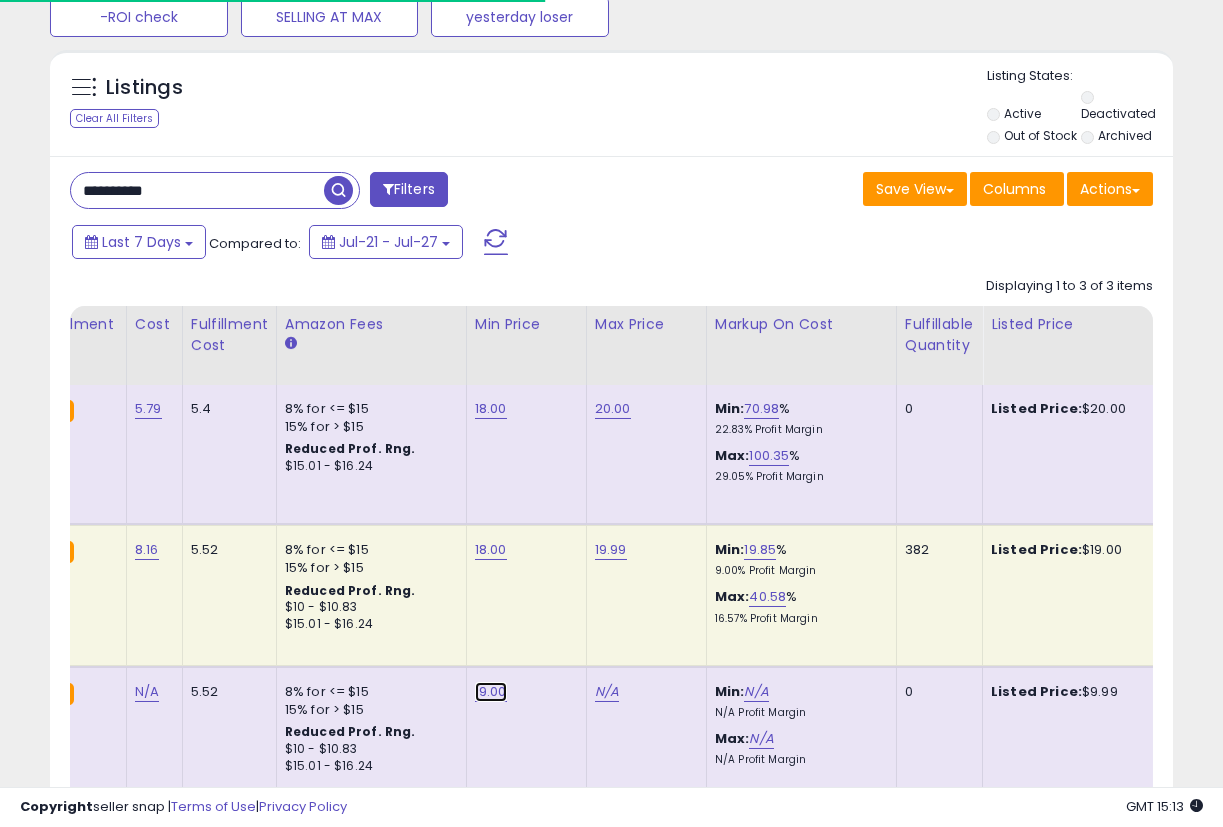 click on "19.00" at bounding box center (491, 409) 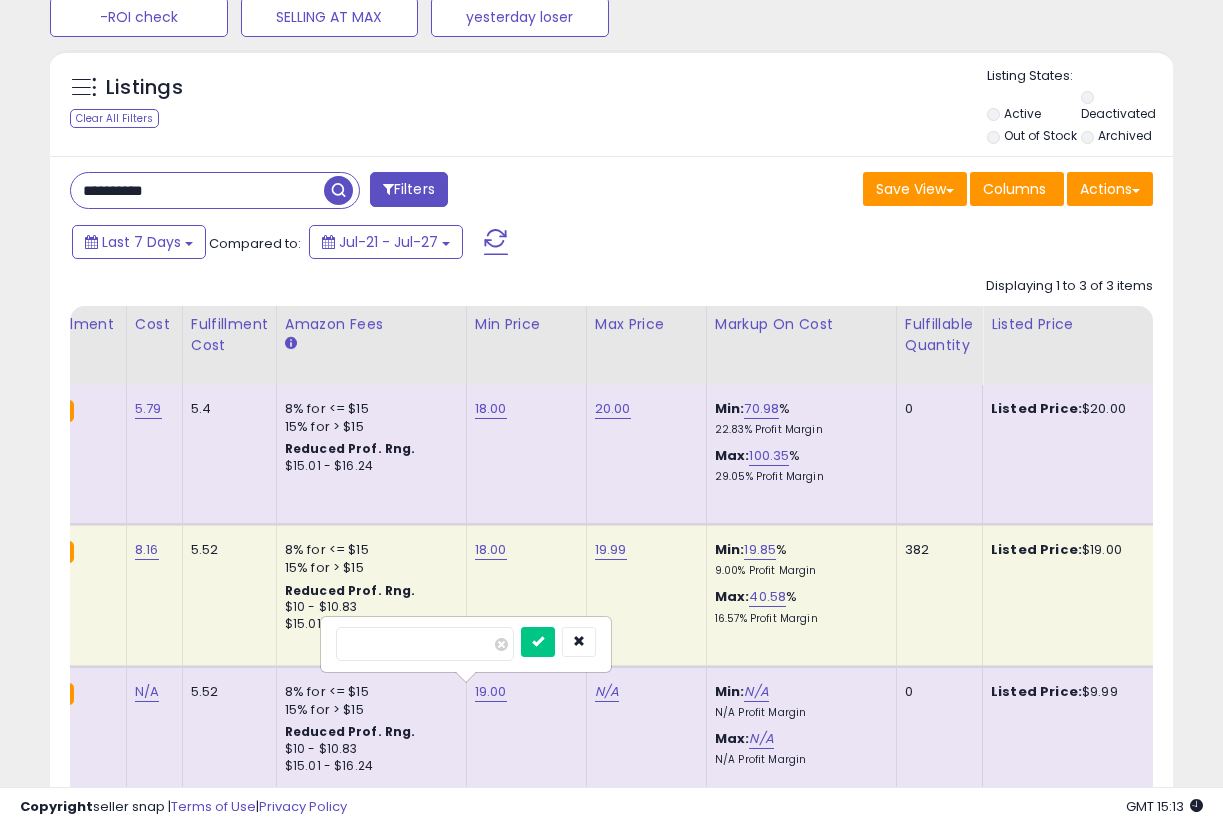 drag, startPoint x: 394, startPoint y: 642, endPoint x: 290, endPoint y: 660, distance: 105.546196 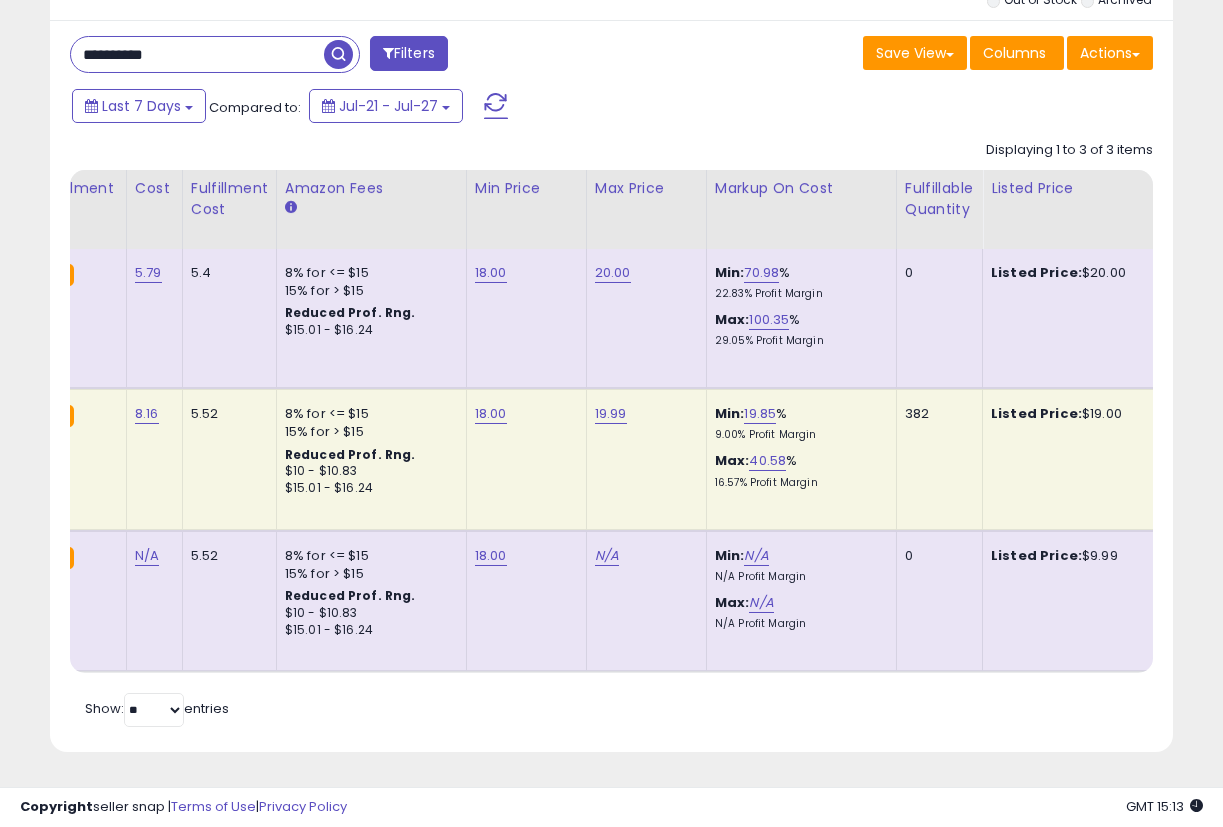 click on "Retrieving listings data..
Displaying 1 to 3 of 3 items
Title
Repricing" at bounding box center (611, 431) 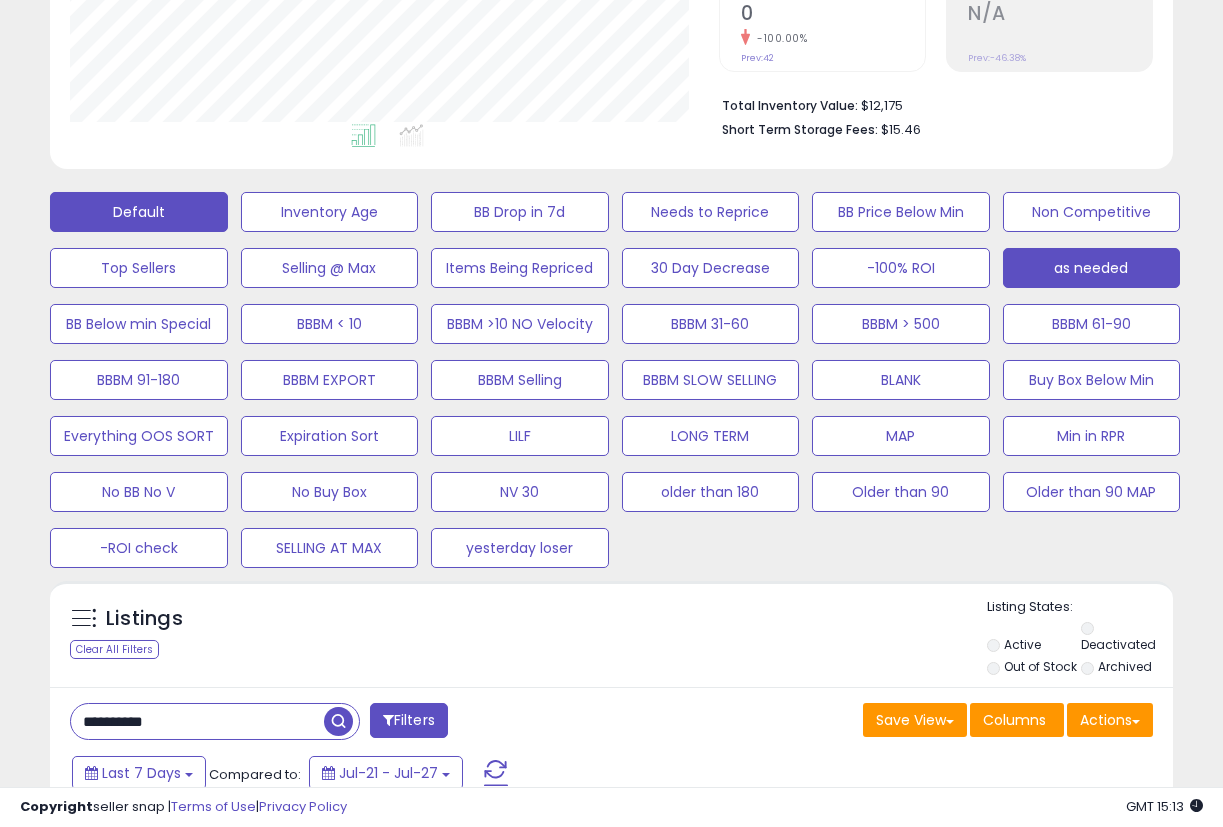 click on "as needed" at bounding box center (330, 212) 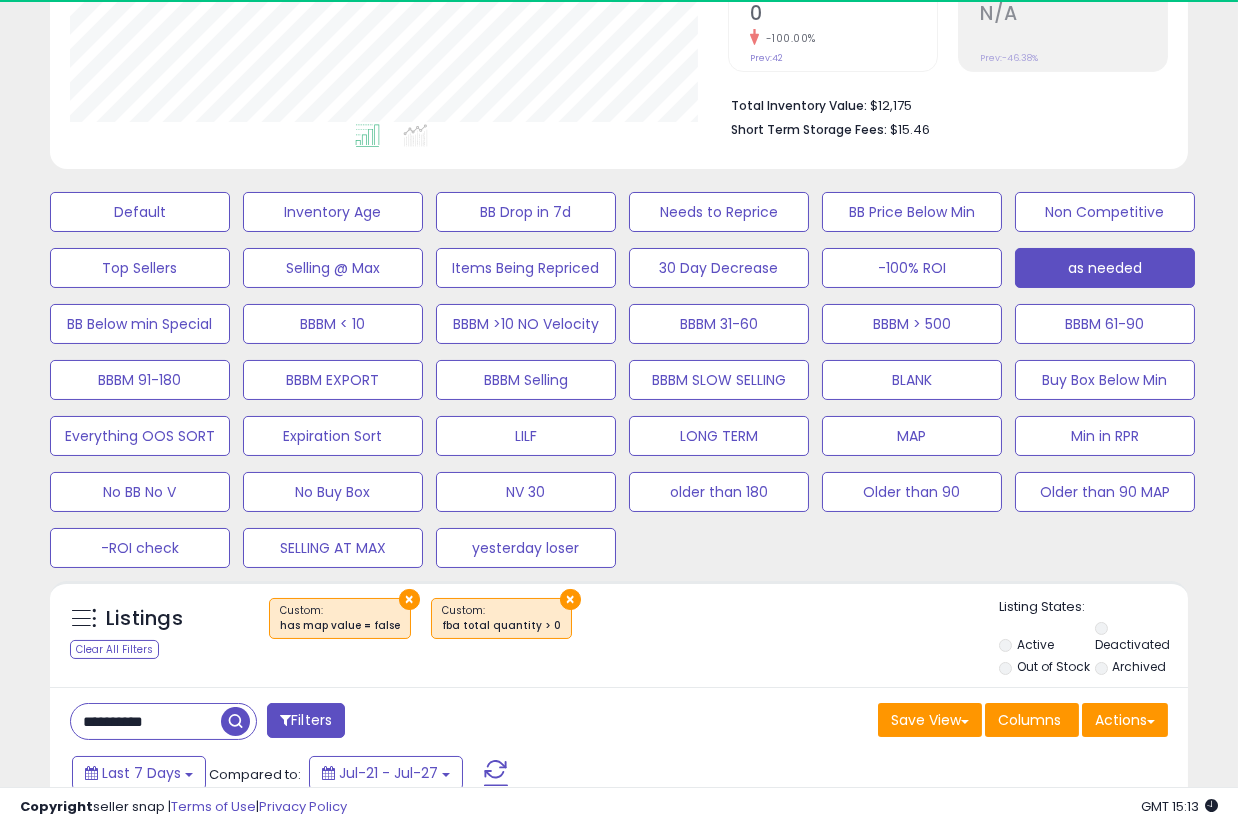 type 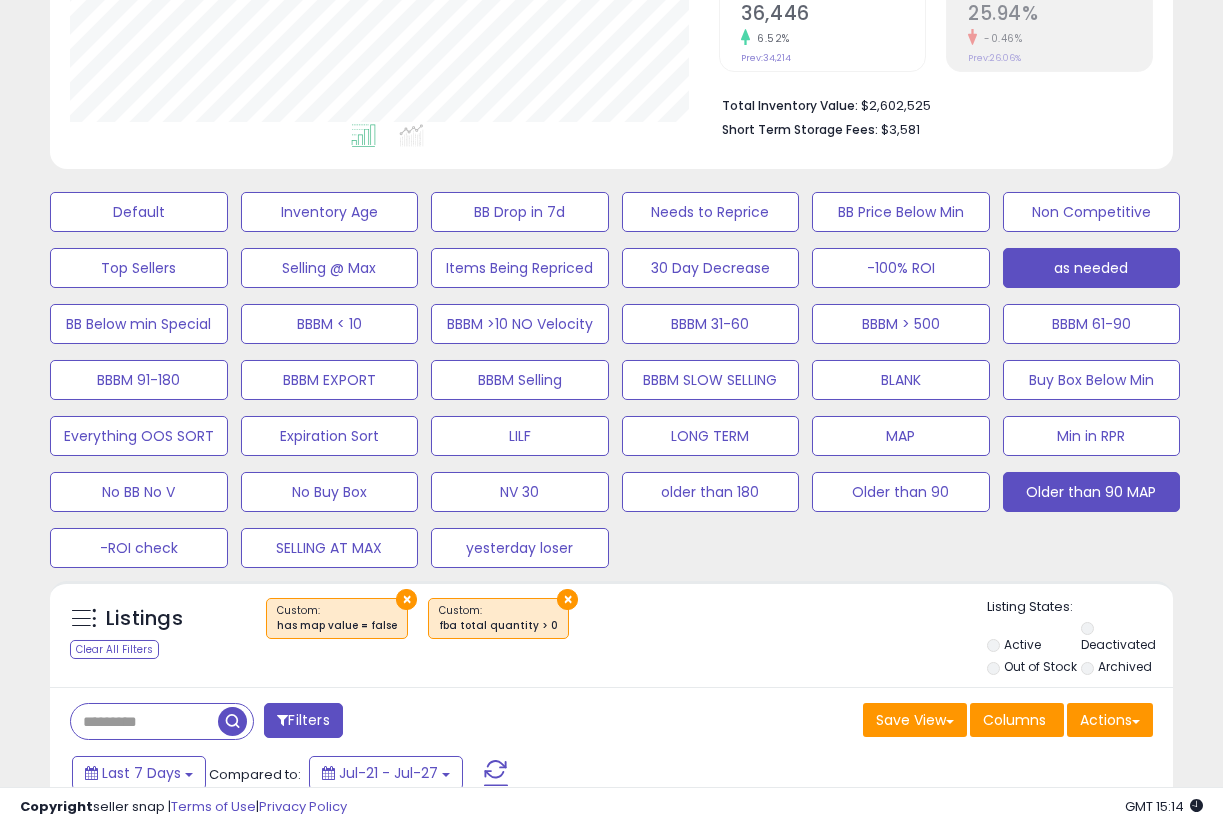 scroll, scrollTop: 999590, scrollLeft: 999350, axis: both 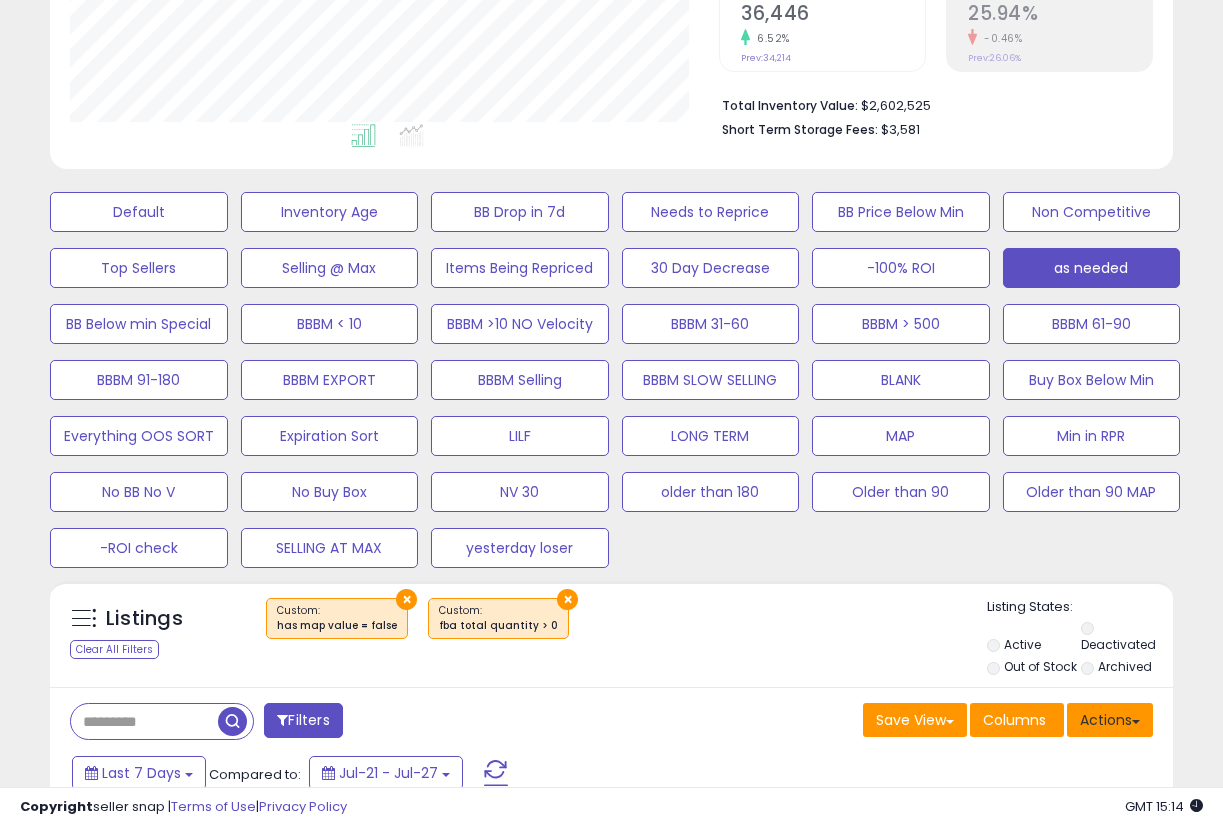 click on "Actions" at bounding box center (1110, 720) 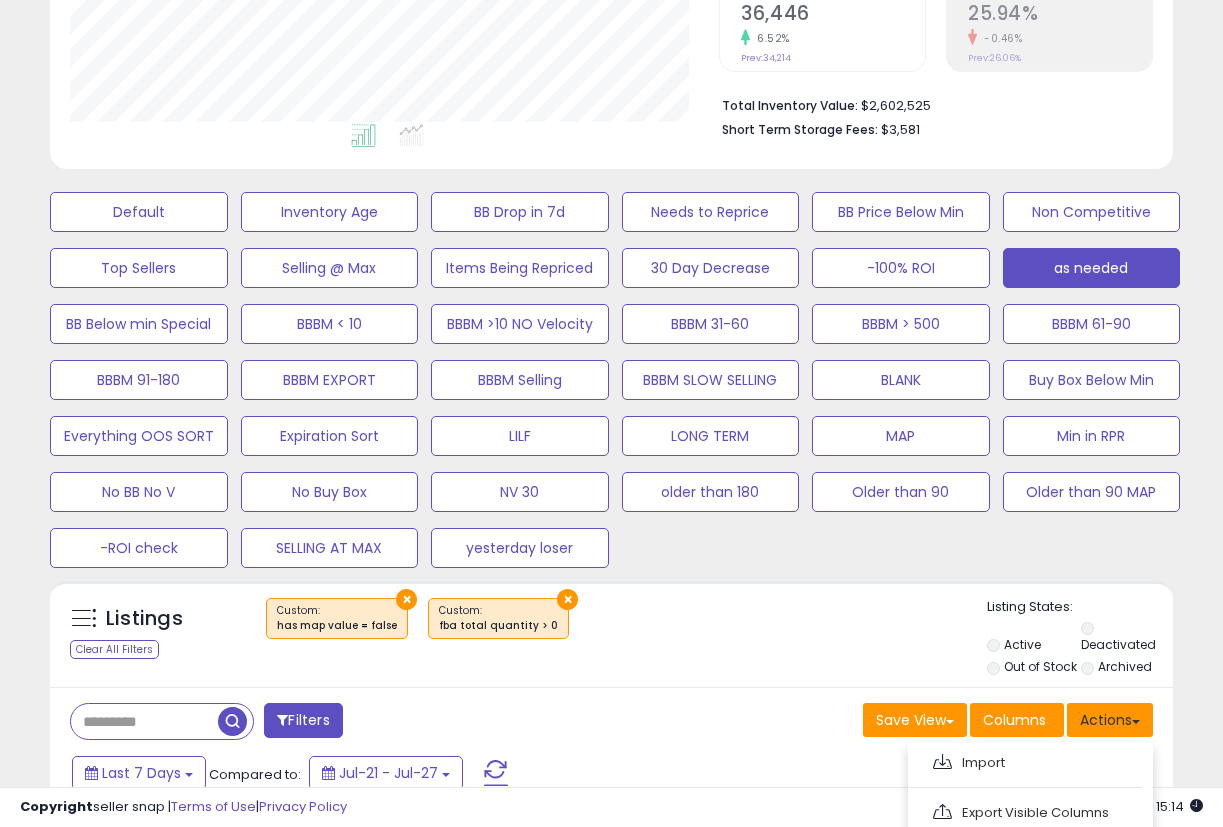 scroll, scrollTop: 802, scrollLeft: 0, axis: vertical 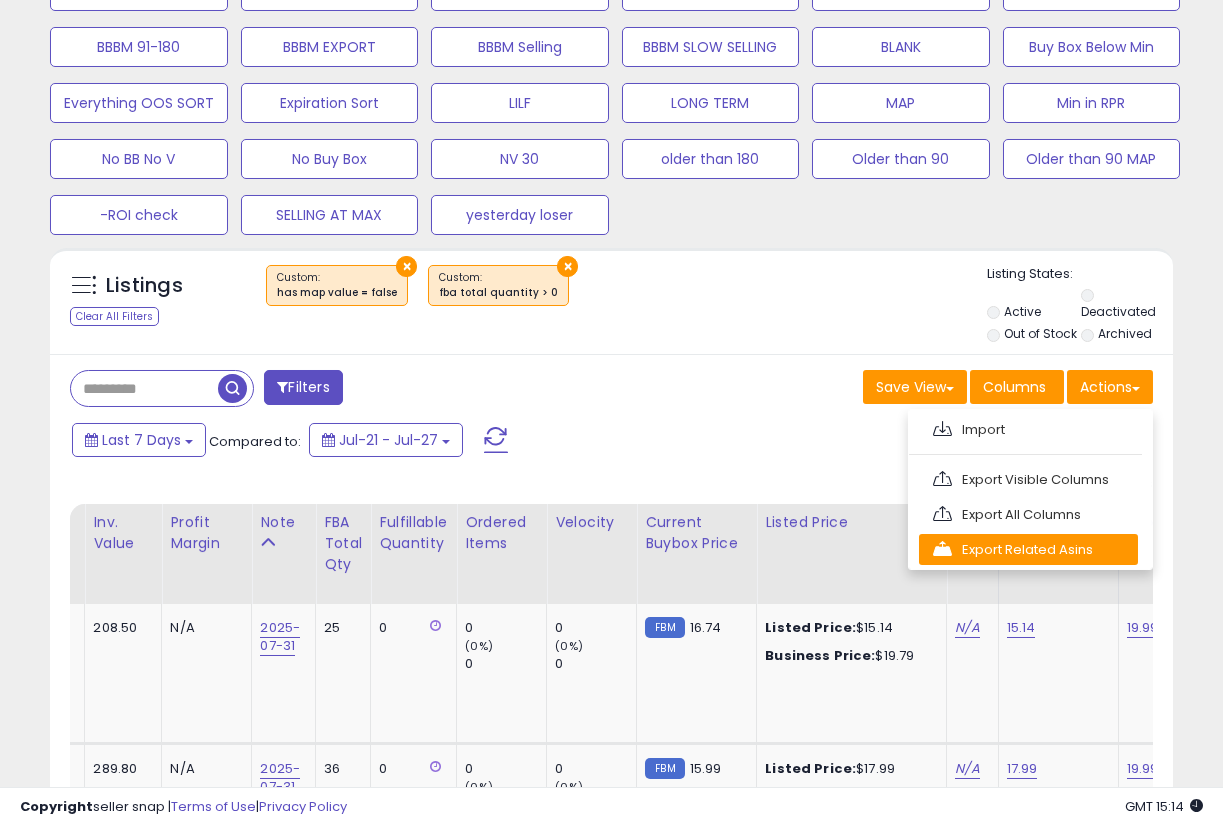 click on "Export Related Asins" at bounding box center (1028, 549) 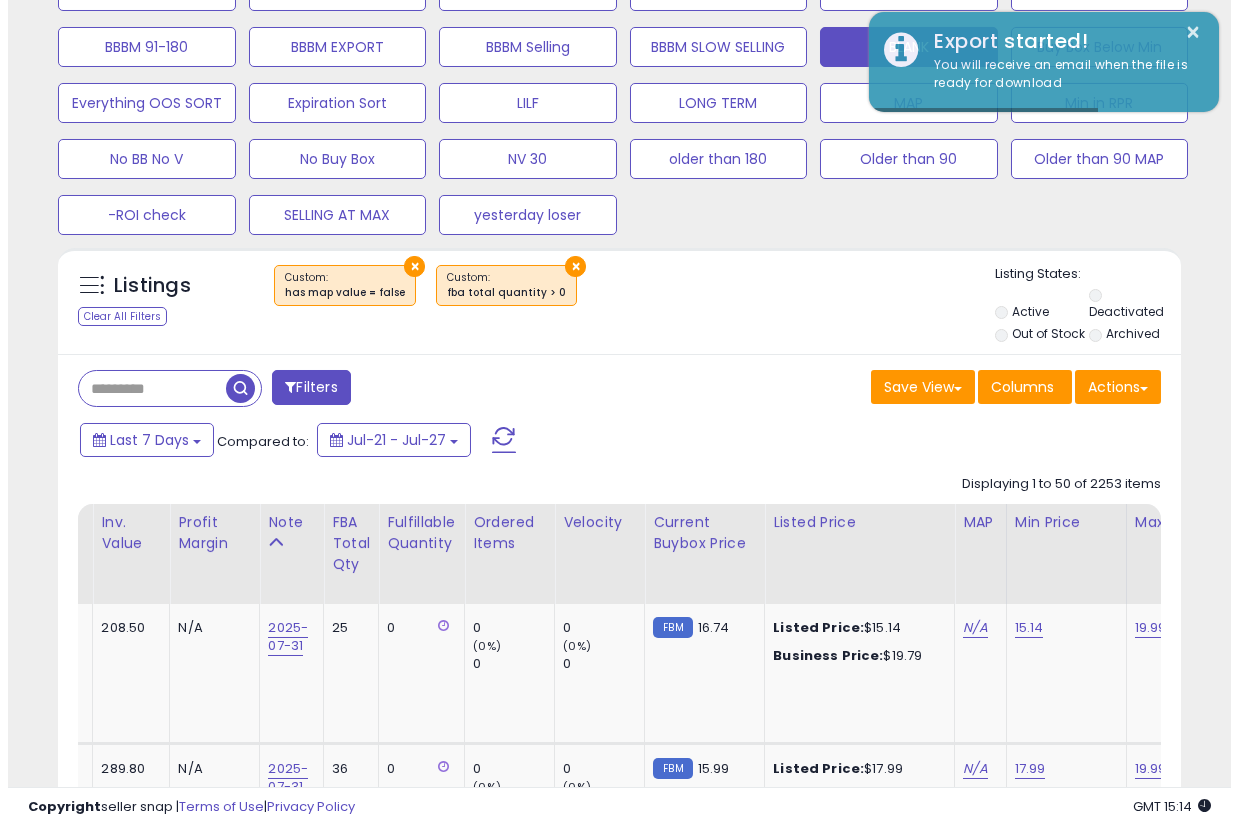 scroll, scrollTop: 469, scrollLeft: 0, axis: vertical 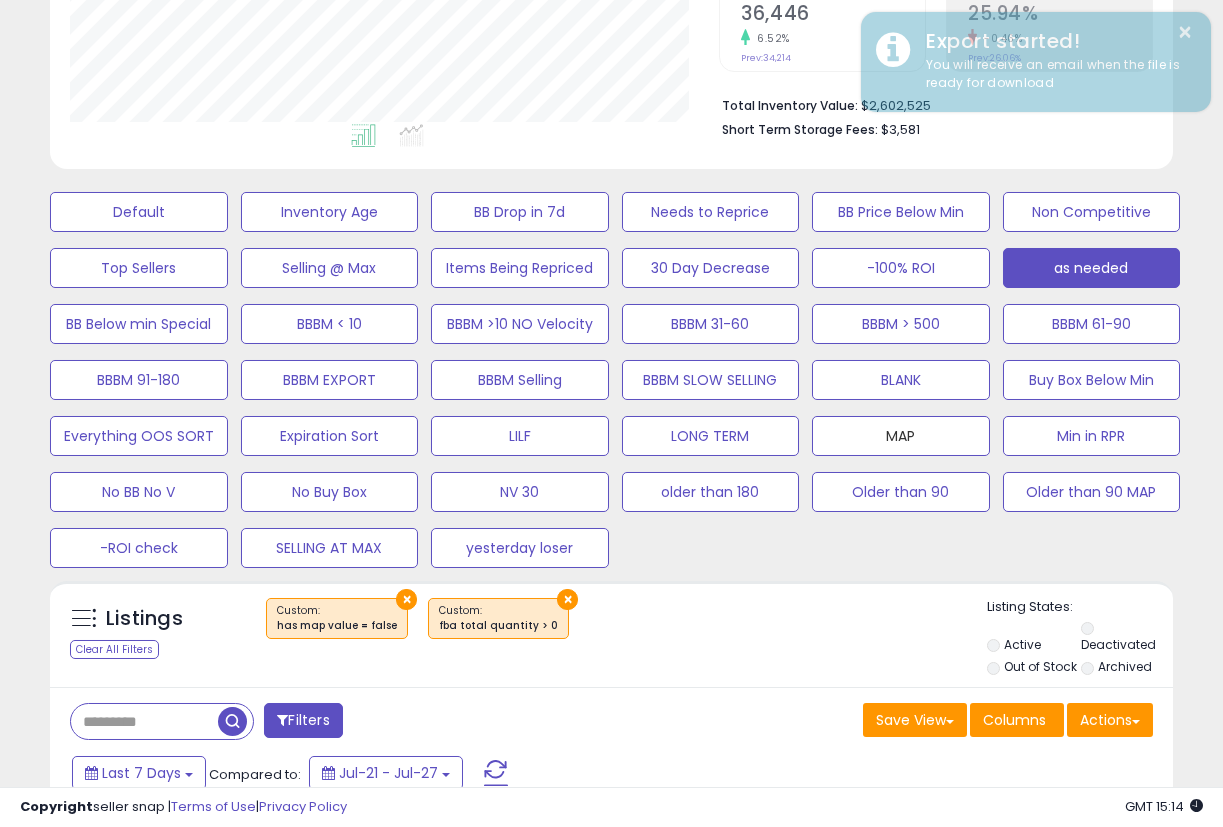 click on "MAP" at bounding box center [139, 212] 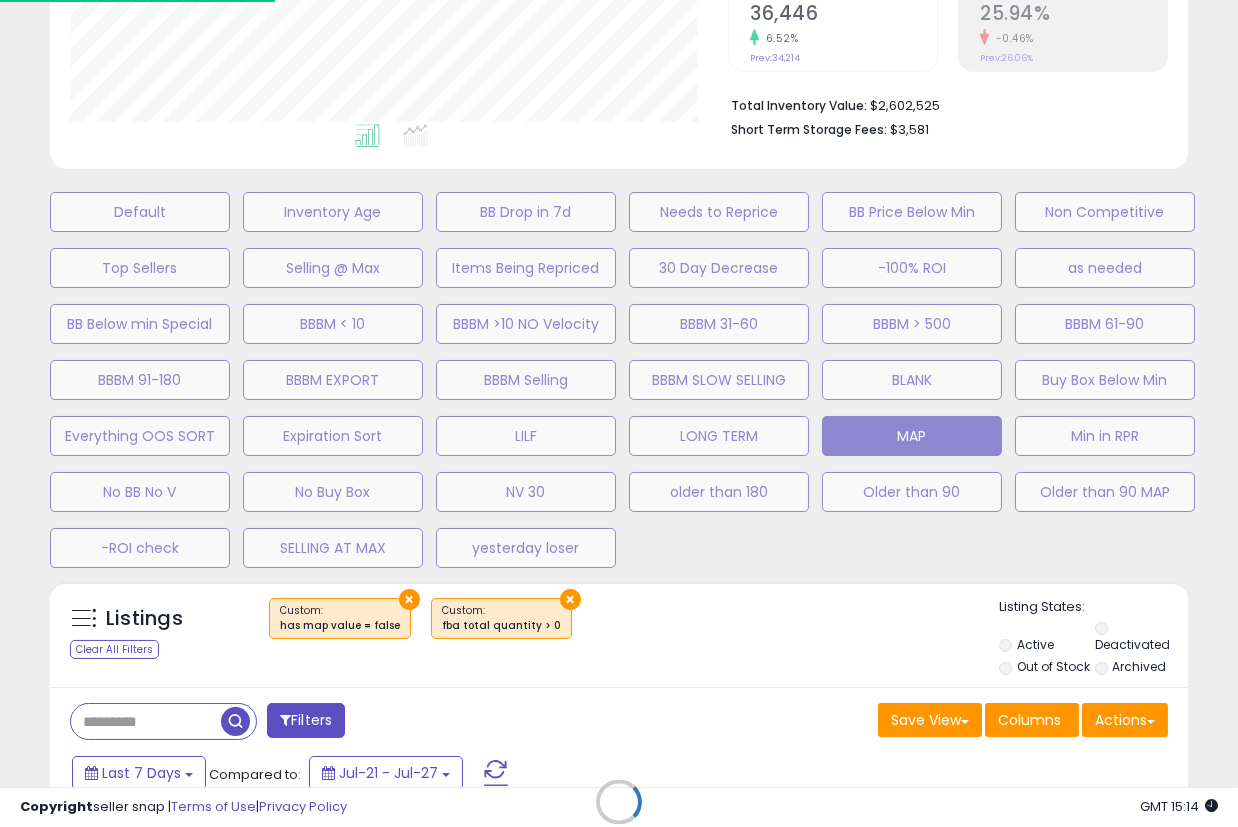 scroll, scrollTop: 999590, scrollLeft: 999341, axis: both 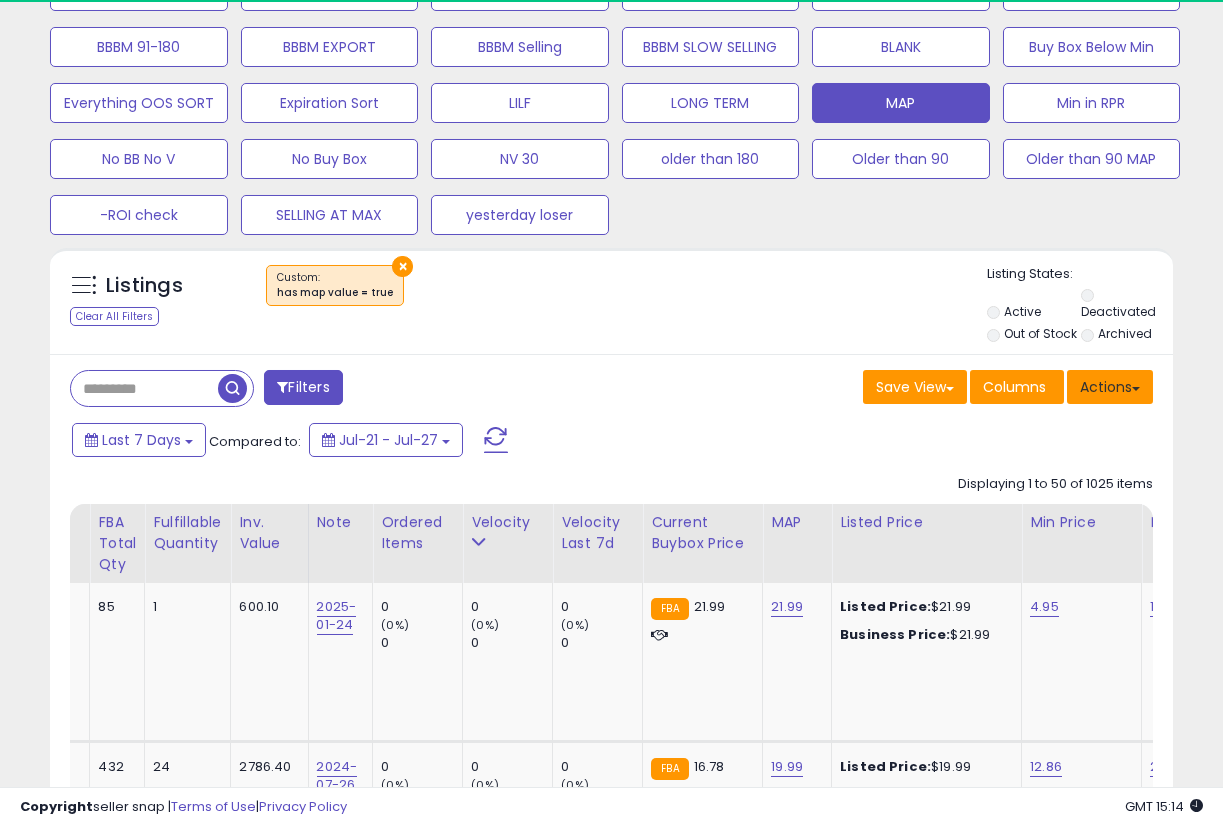 click on "Actions" at bounding box center [1110, 387] 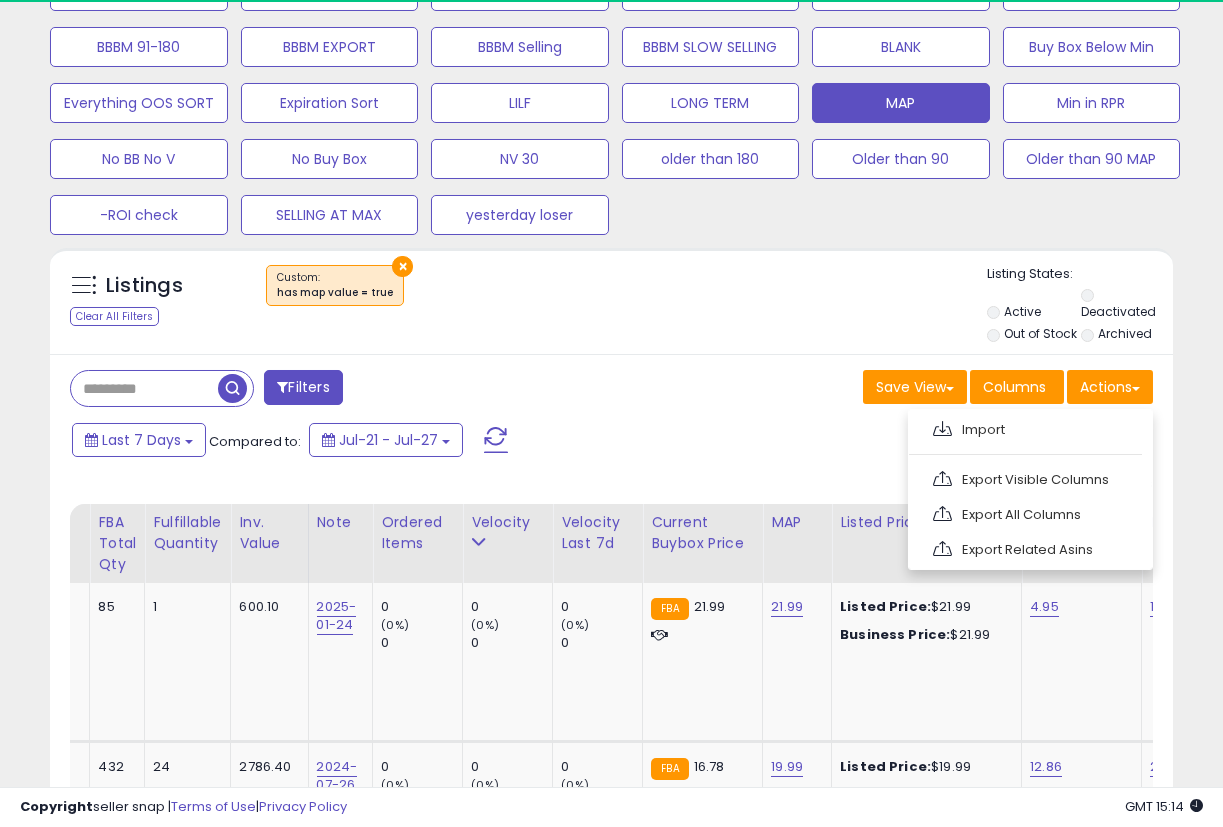 click on "Export Visible Columns" at bounding box center [1028, 479] 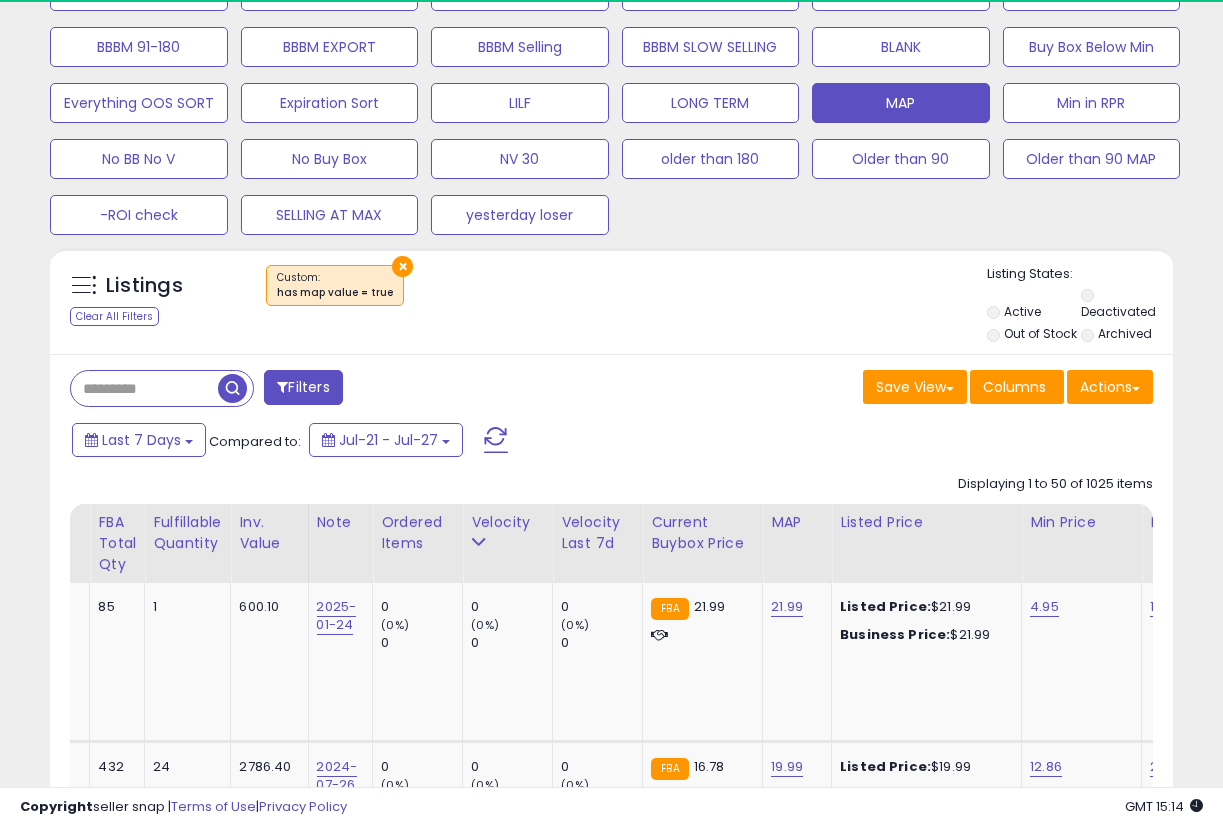 scroll, scrollTop: 469, scrollLeft: 0, axis: vertical 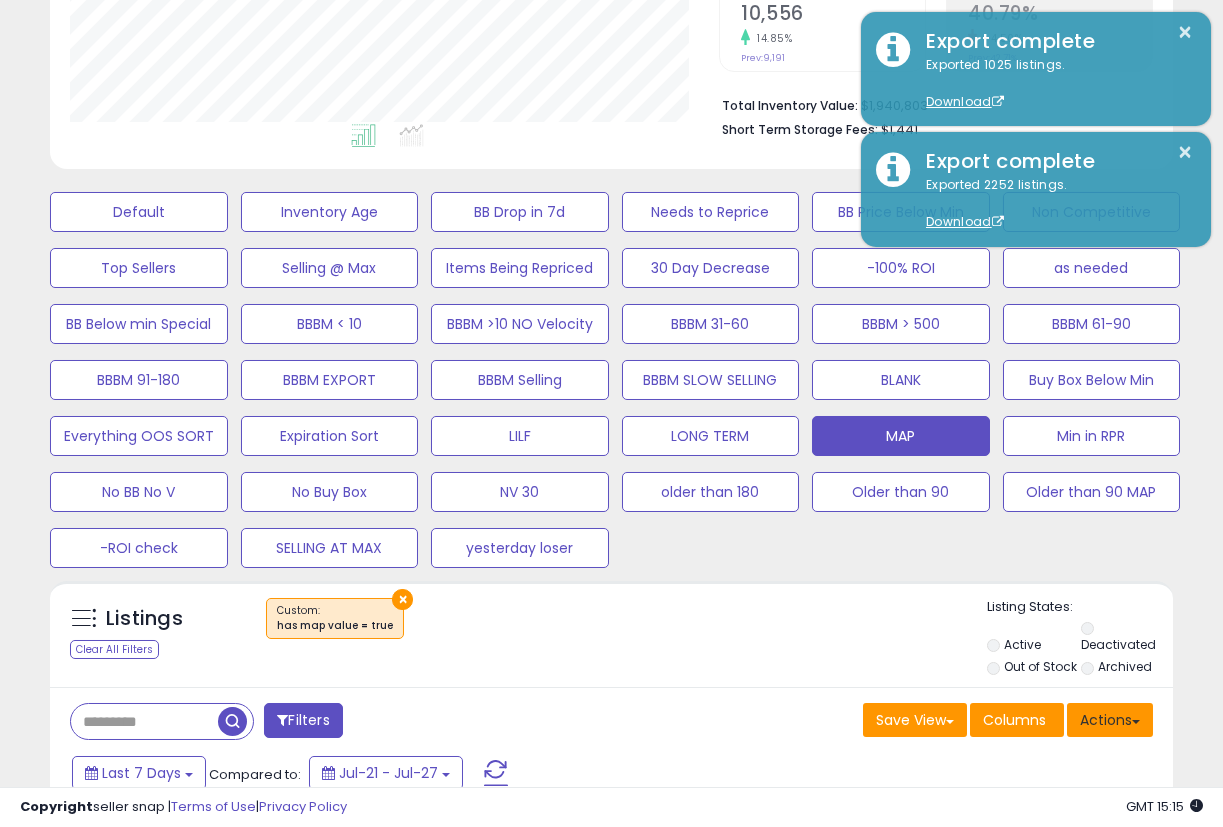 click on "Actions" at bounding box center [1110, 720] 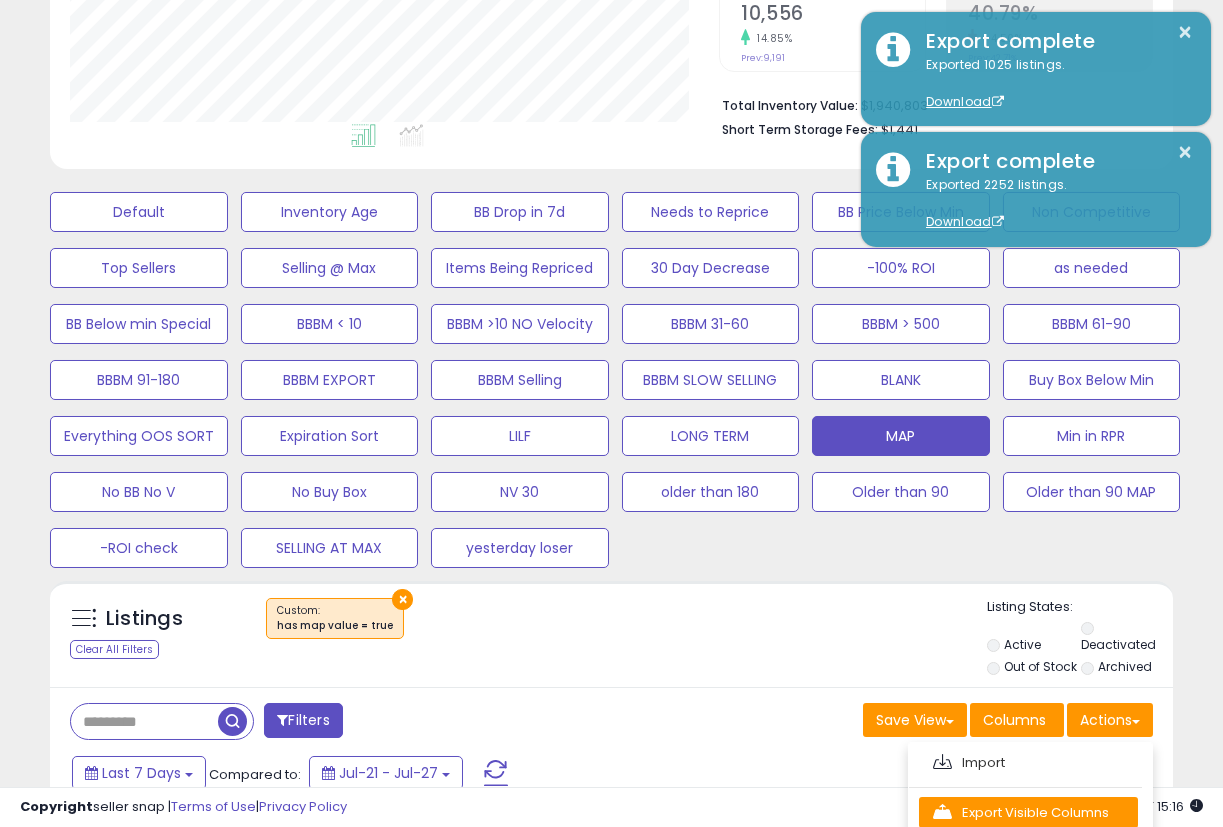 click on "Export Visible Columns" at bounding box center [1028, 812] 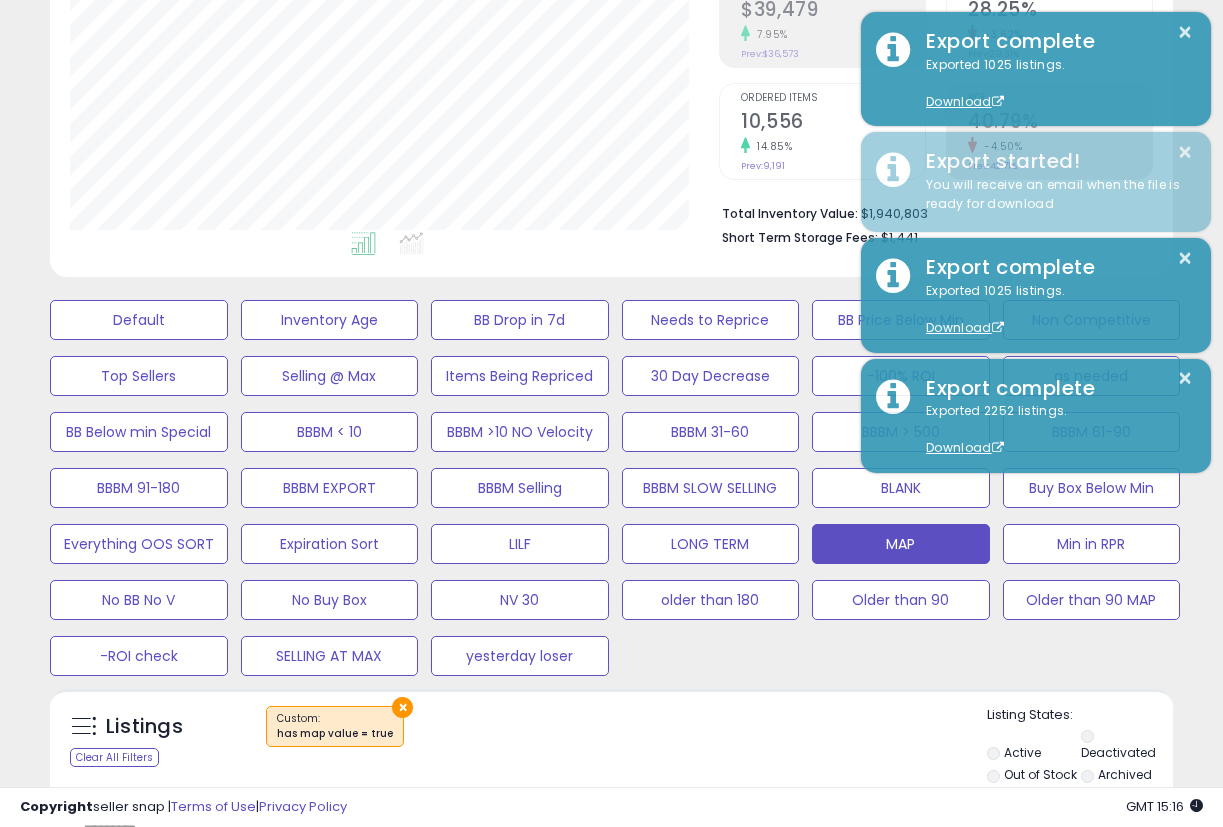 scroll, scrollTop: 136, scrollLeft: 0, axis: vertical 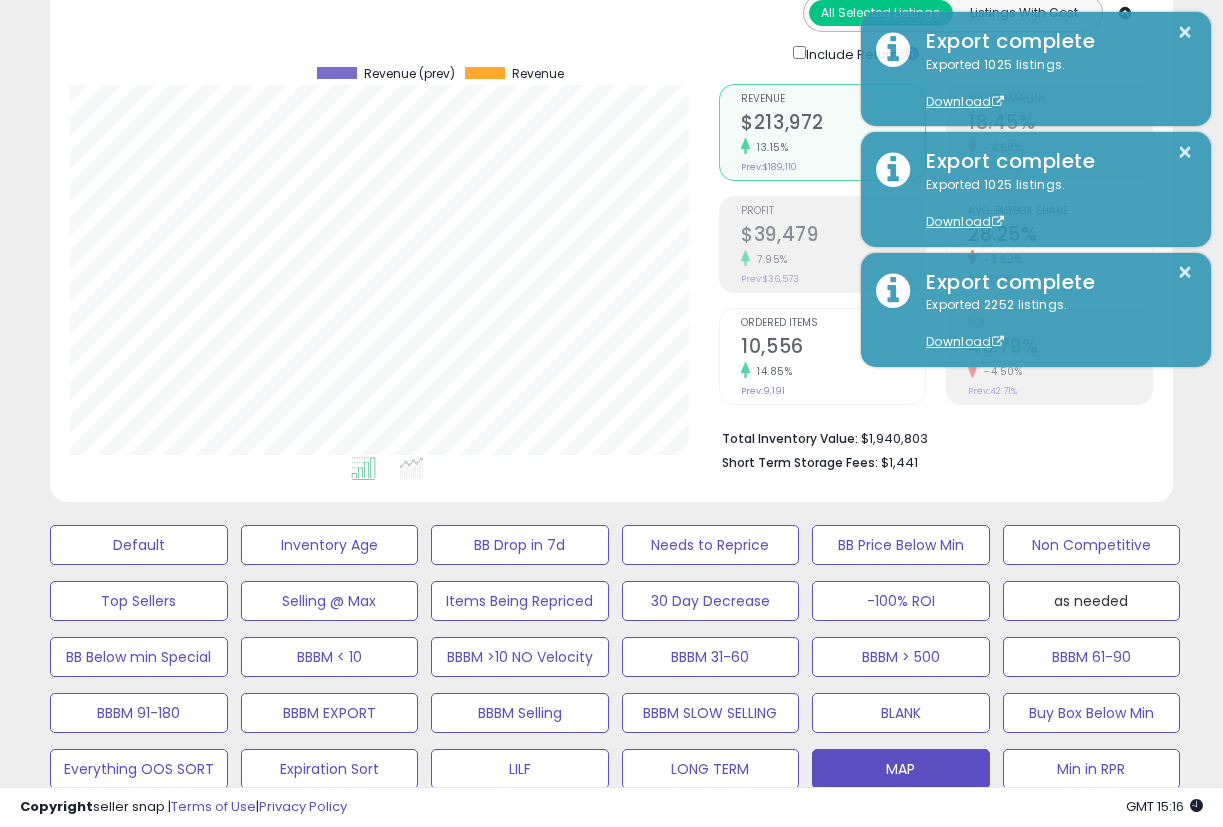 drag, startPoint x: 1116, startPoint y: 605, endPoint x: 1221, endPoint y: 589, distance: 106.21205 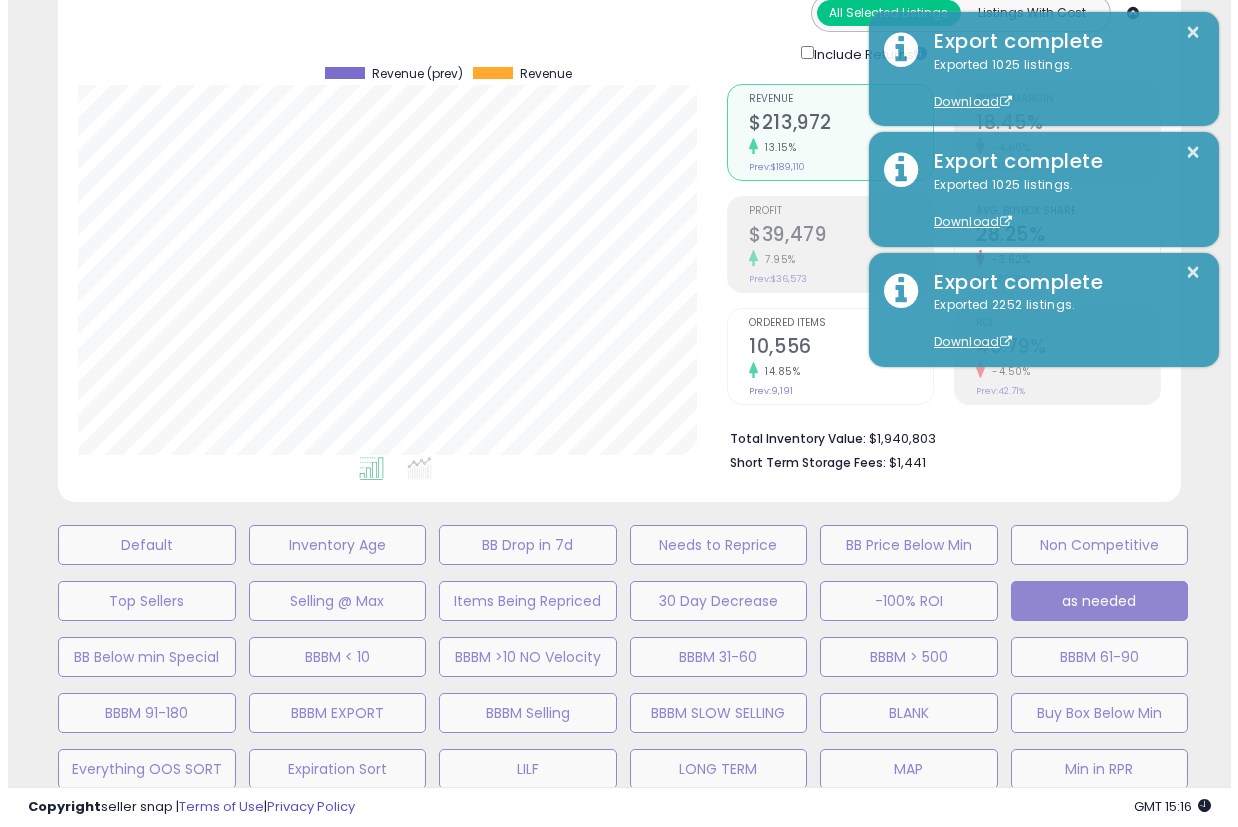 scroll, scrollTop: 338, scrollLeft: 0, axis: vertical 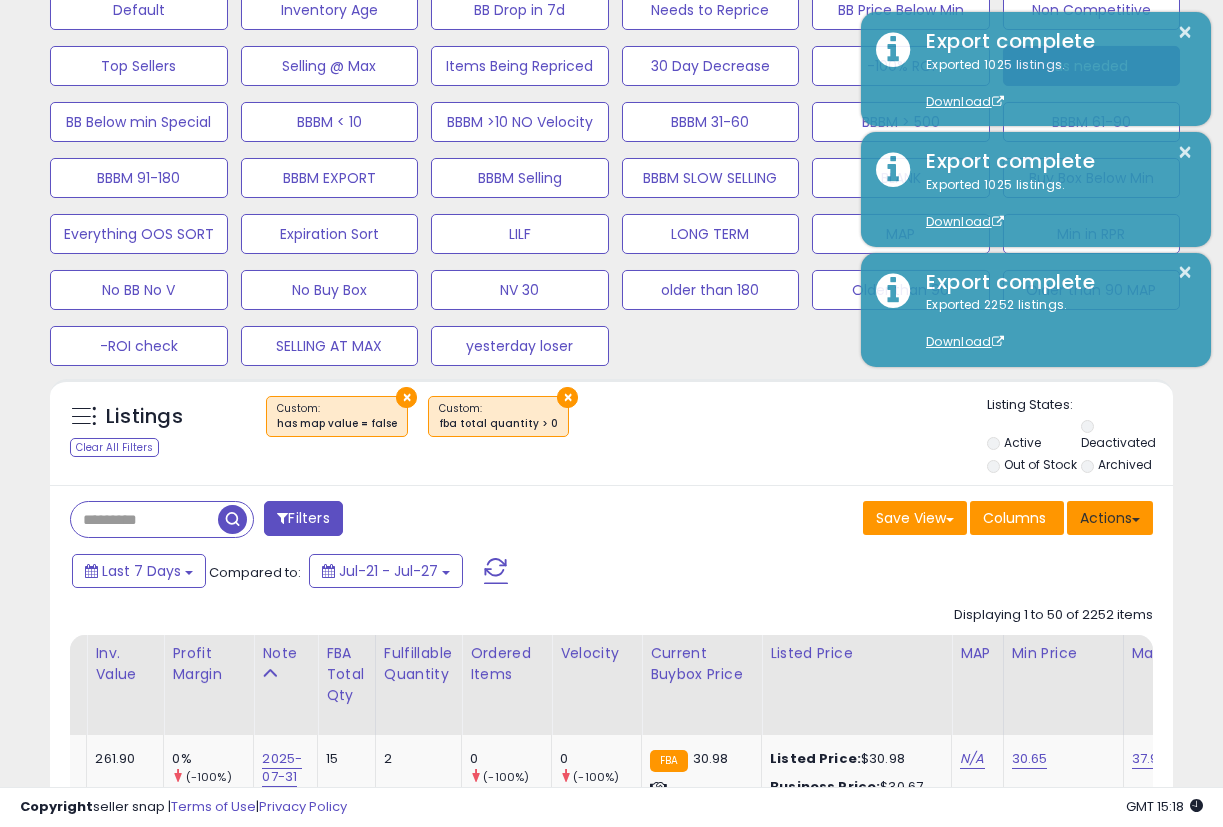 click on "Actions" at bounding box center [1110, 518] 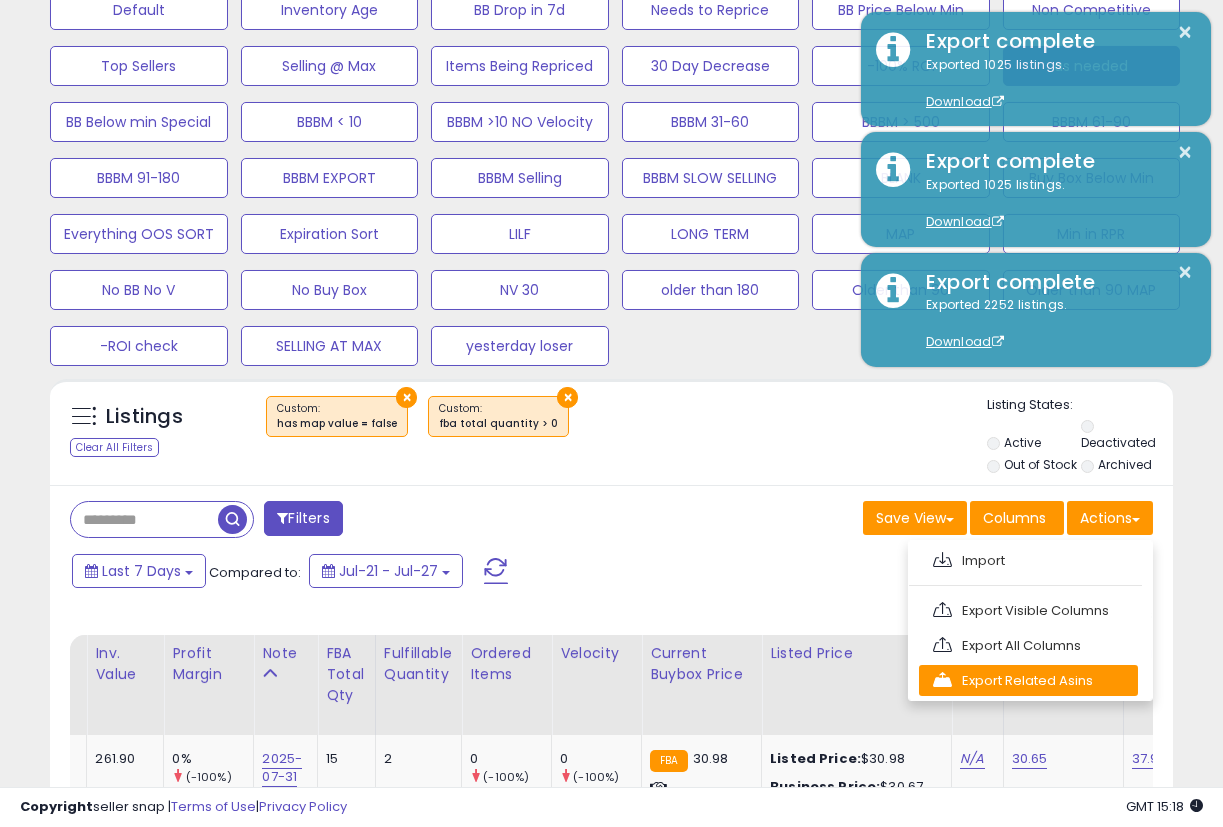 click on "Export Related Asins" at bounding box center [1028, 680] 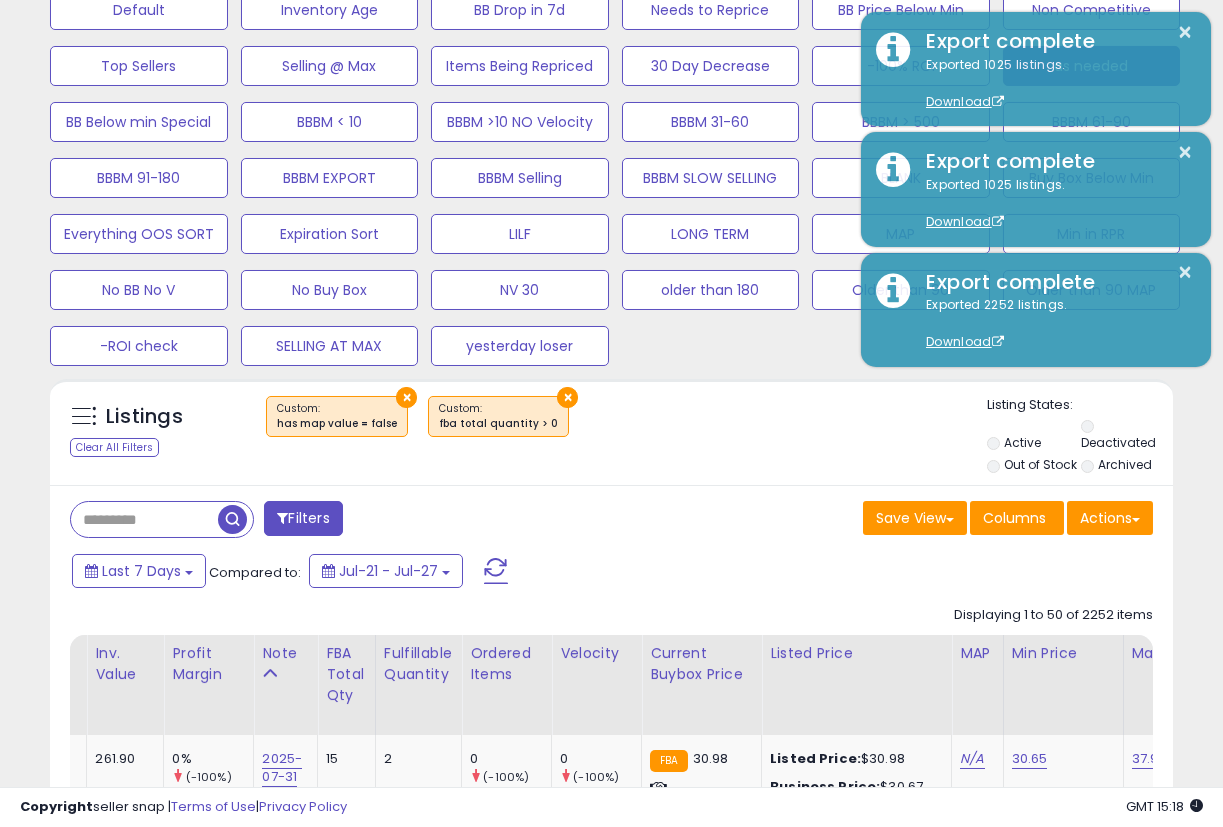 click on "Min Price" 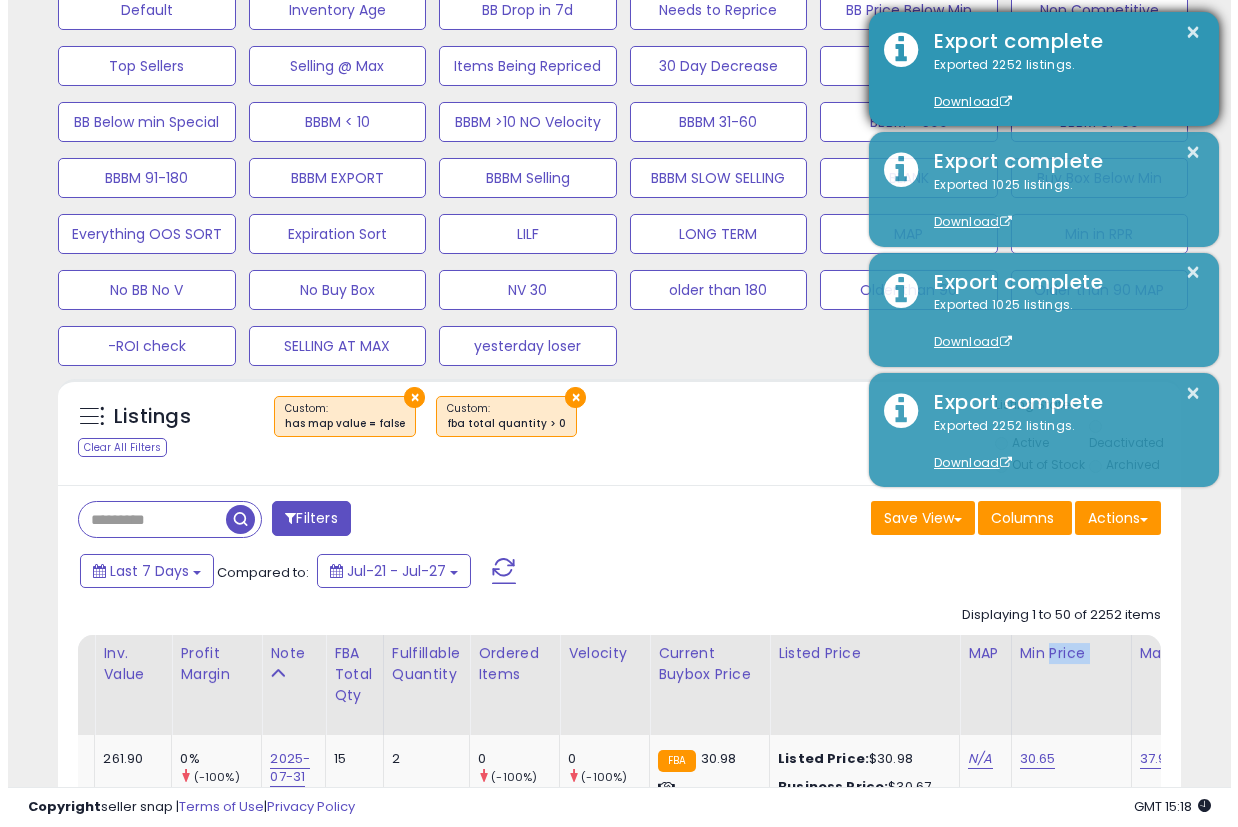 scroll, scrollTop: 646, scrollLeft: 0, axis: vertical 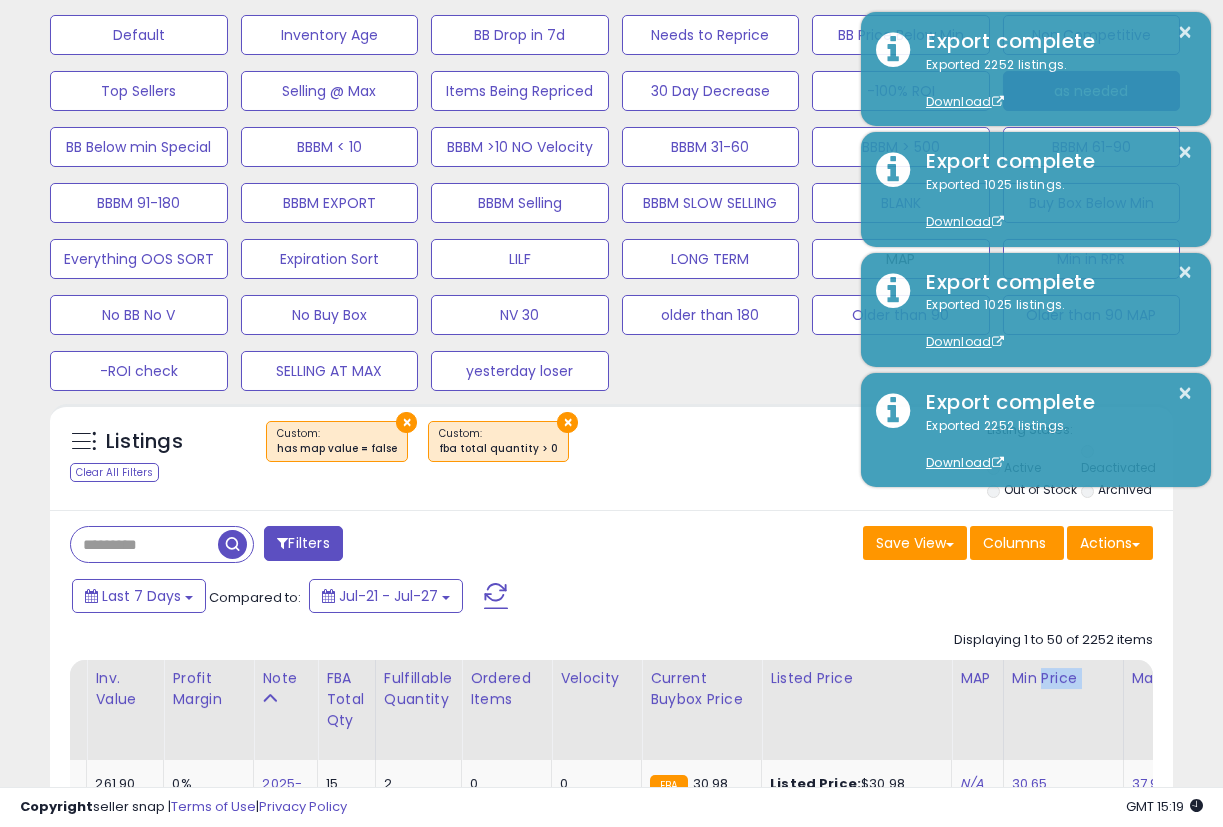drag, startPoint x: 847, startPoint y: 254, endPoint x: 885, endPoint y: 2, distance: 254.84897 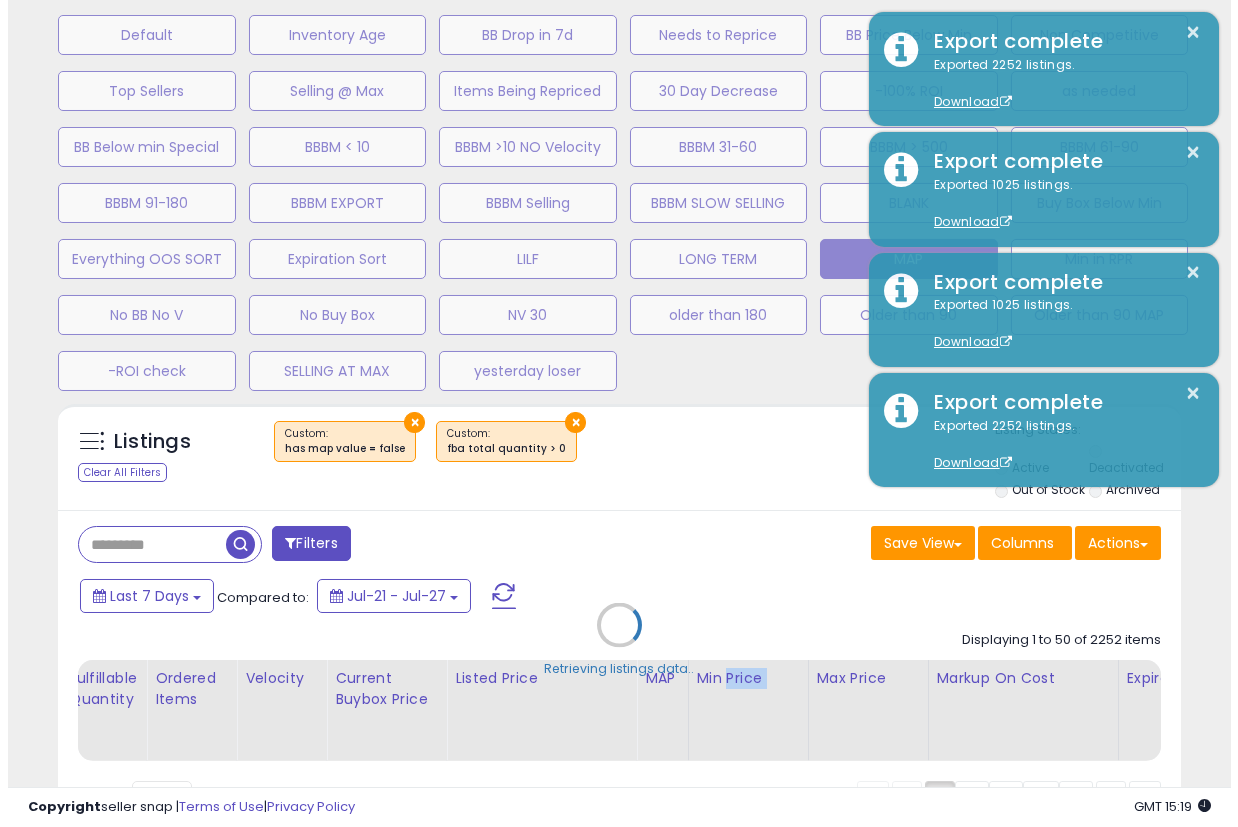 scroll, scrollTop: 999590, scrollLeft: 999341, axis: both 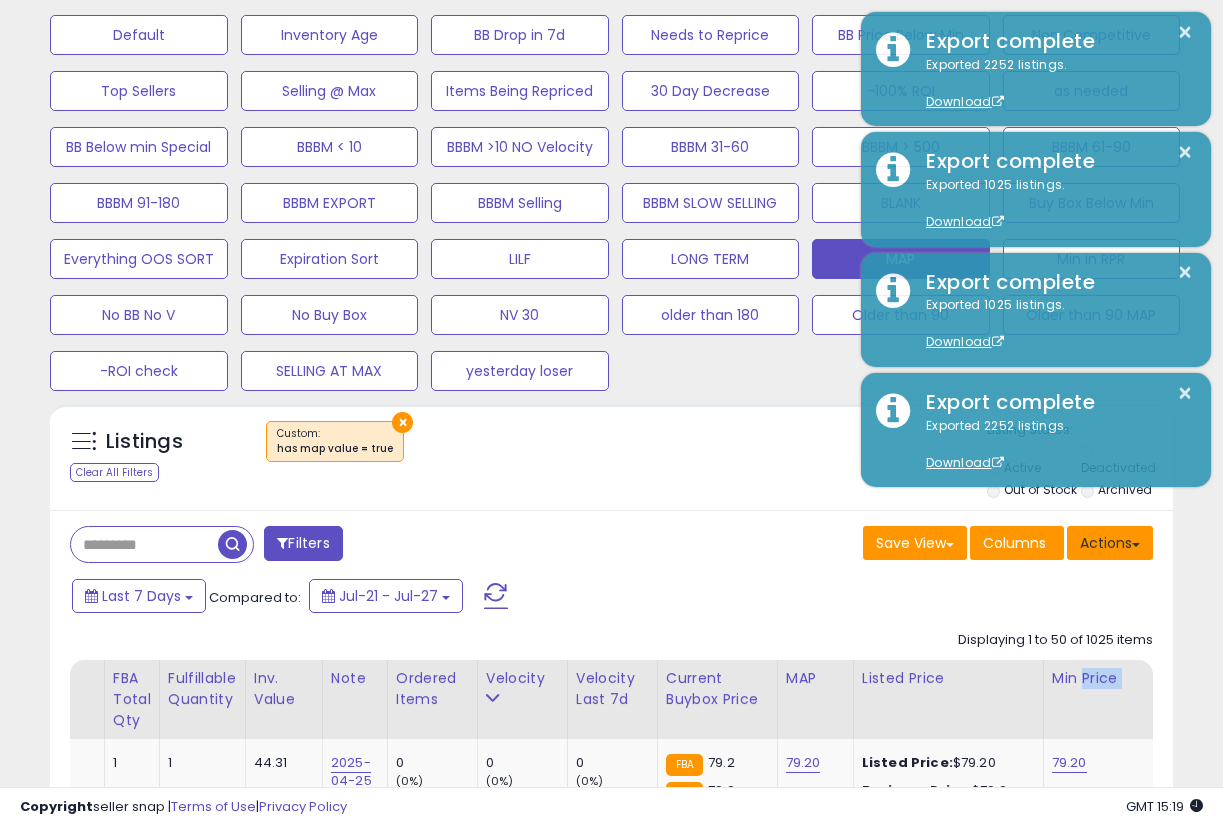 click on "Actions" at bounding box center [1110, 543] 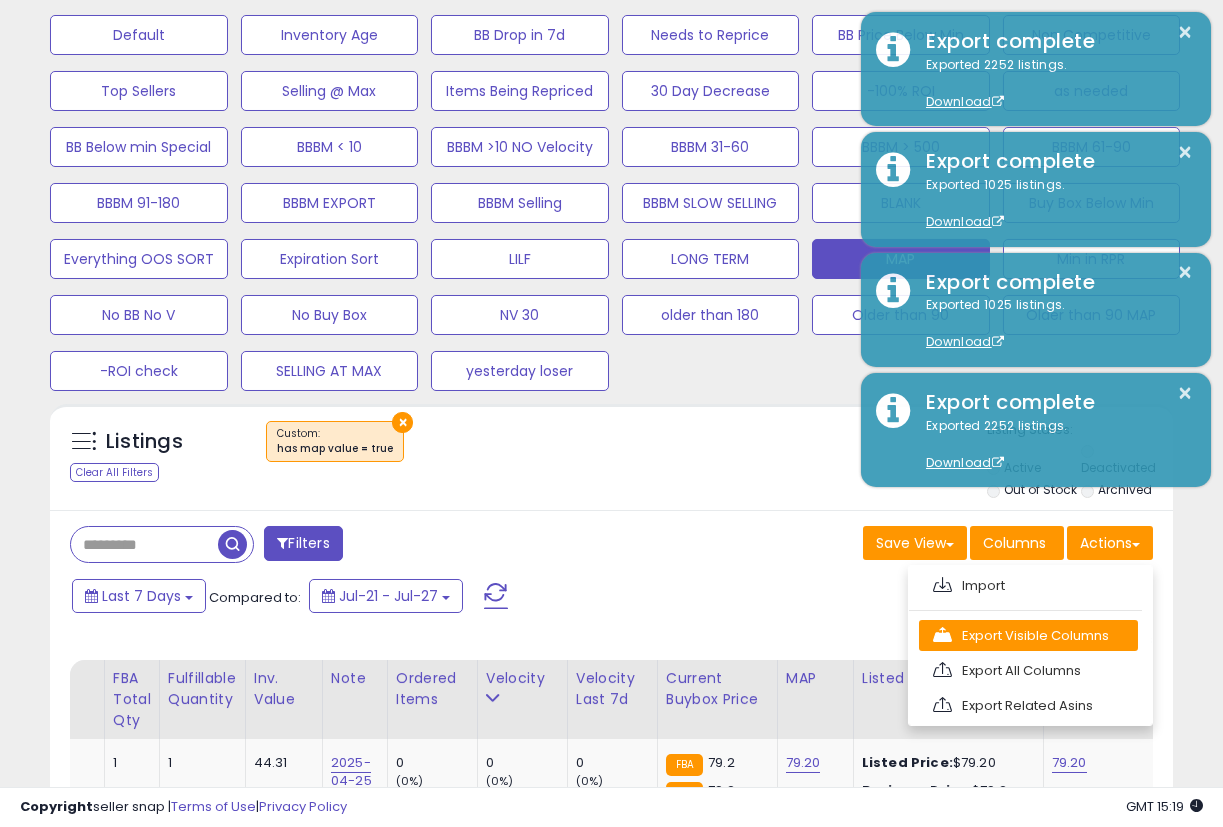 click on "Export Visible Columns" at bounding box center (1028, 635) 